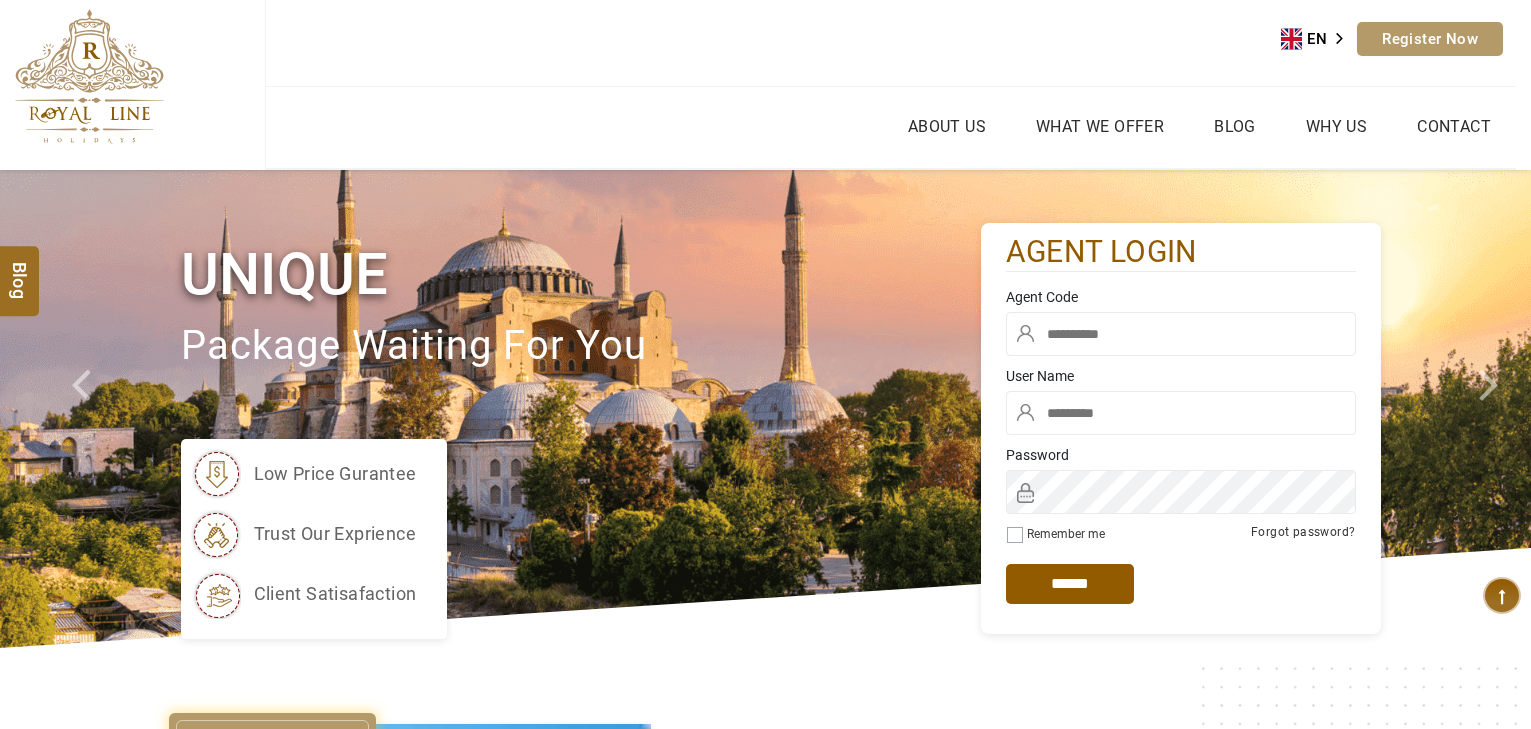 scroll, scrollTop: 0, scrollLeft: 0, axis: both 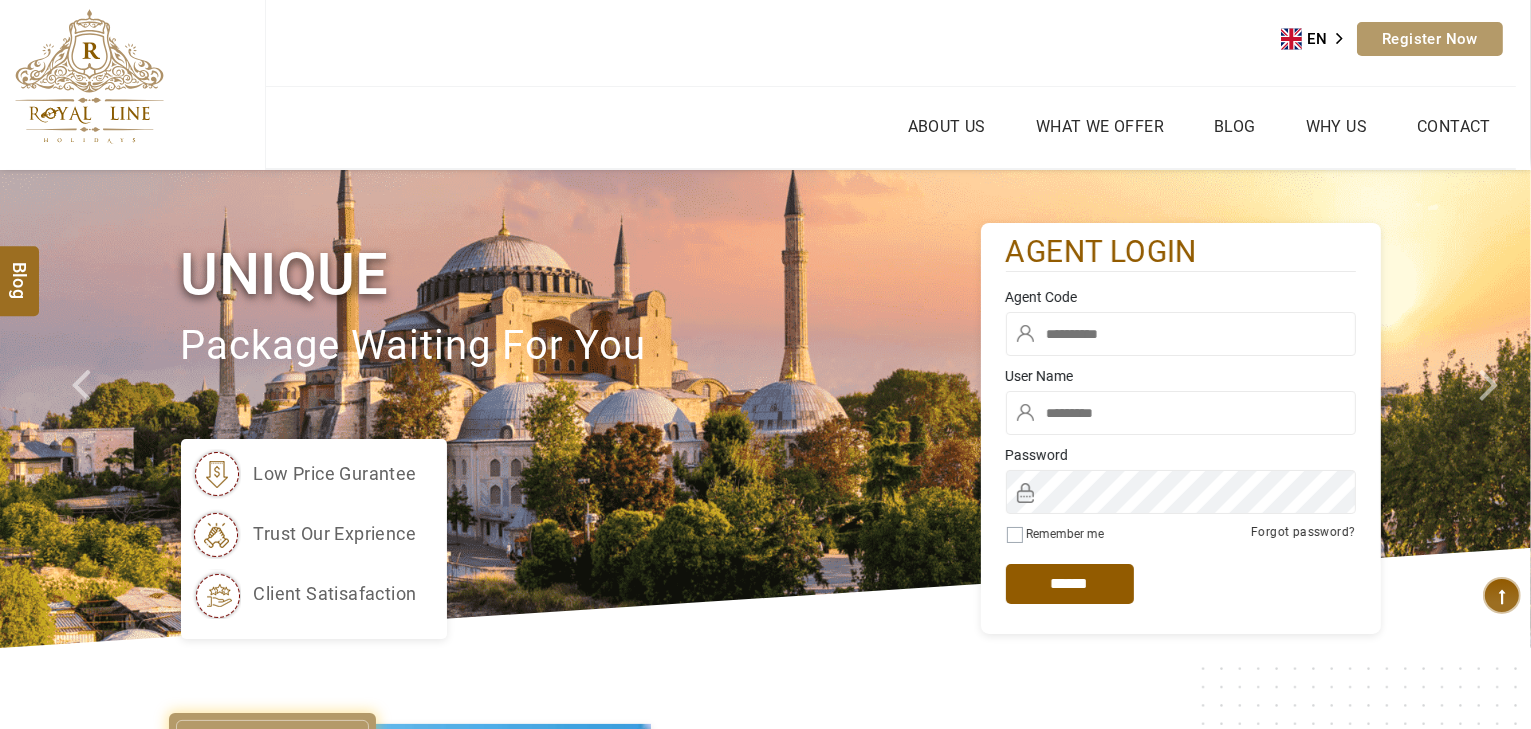 type on "*****" 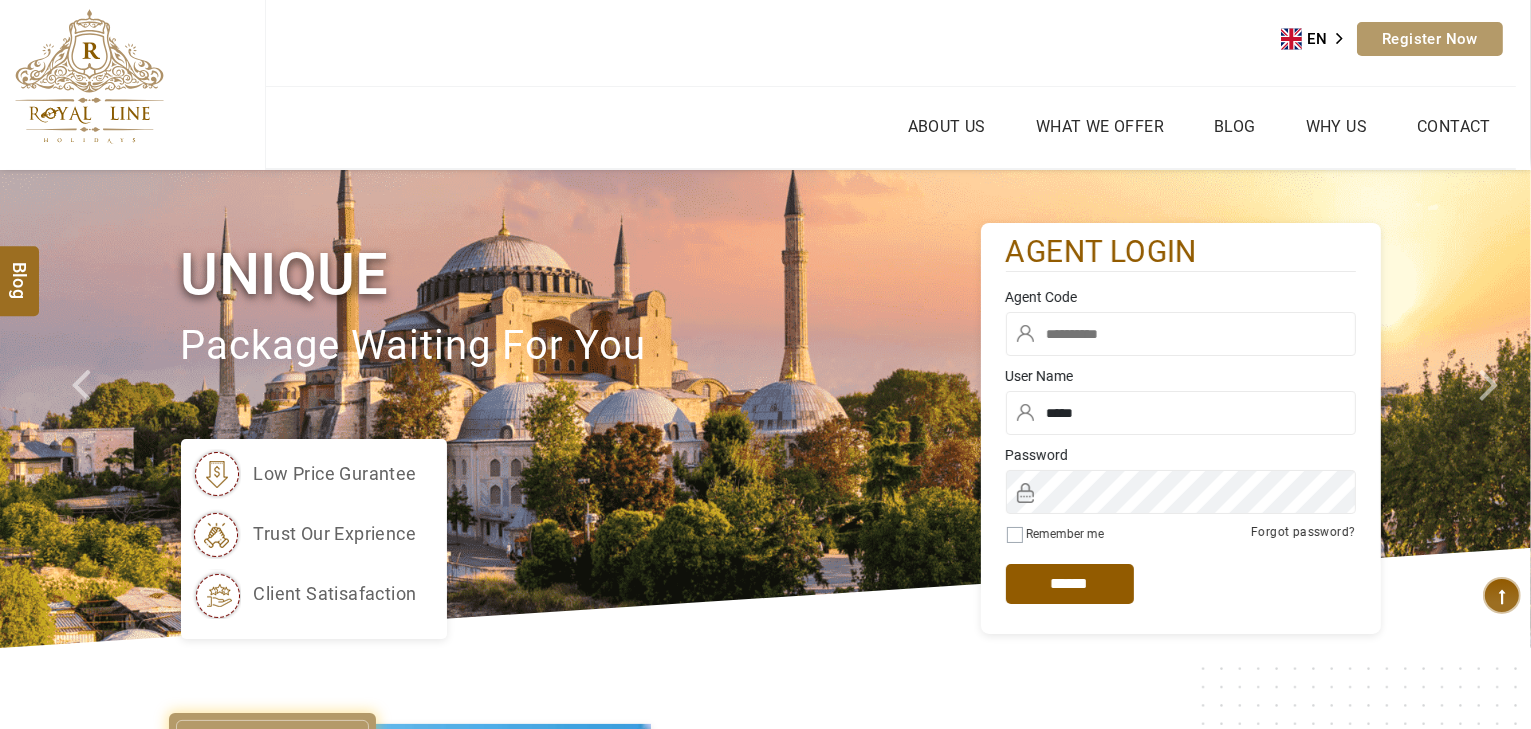click at bounding box center (1181, 334) 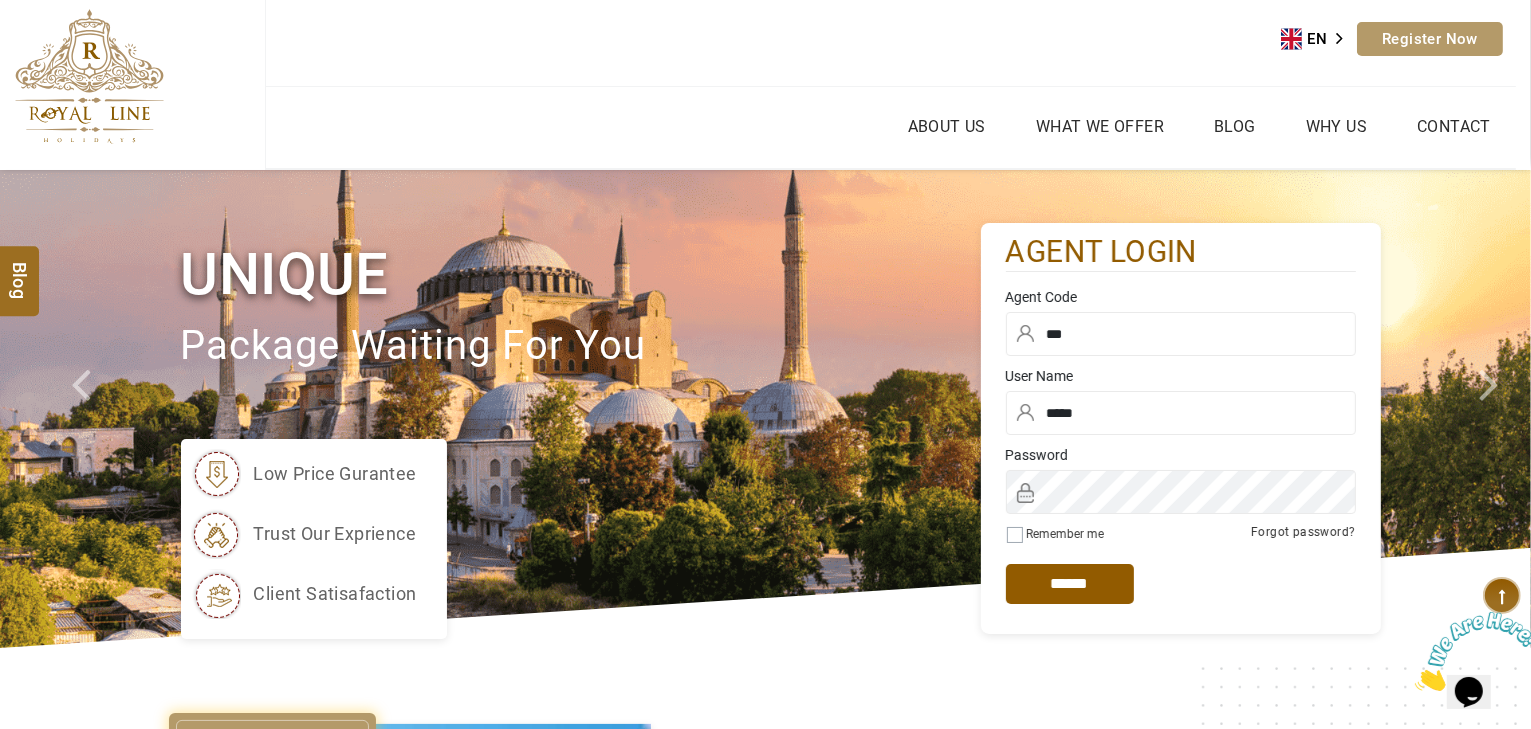 scroll, scrollTop: 0, scrollLeft: 0, axis: both 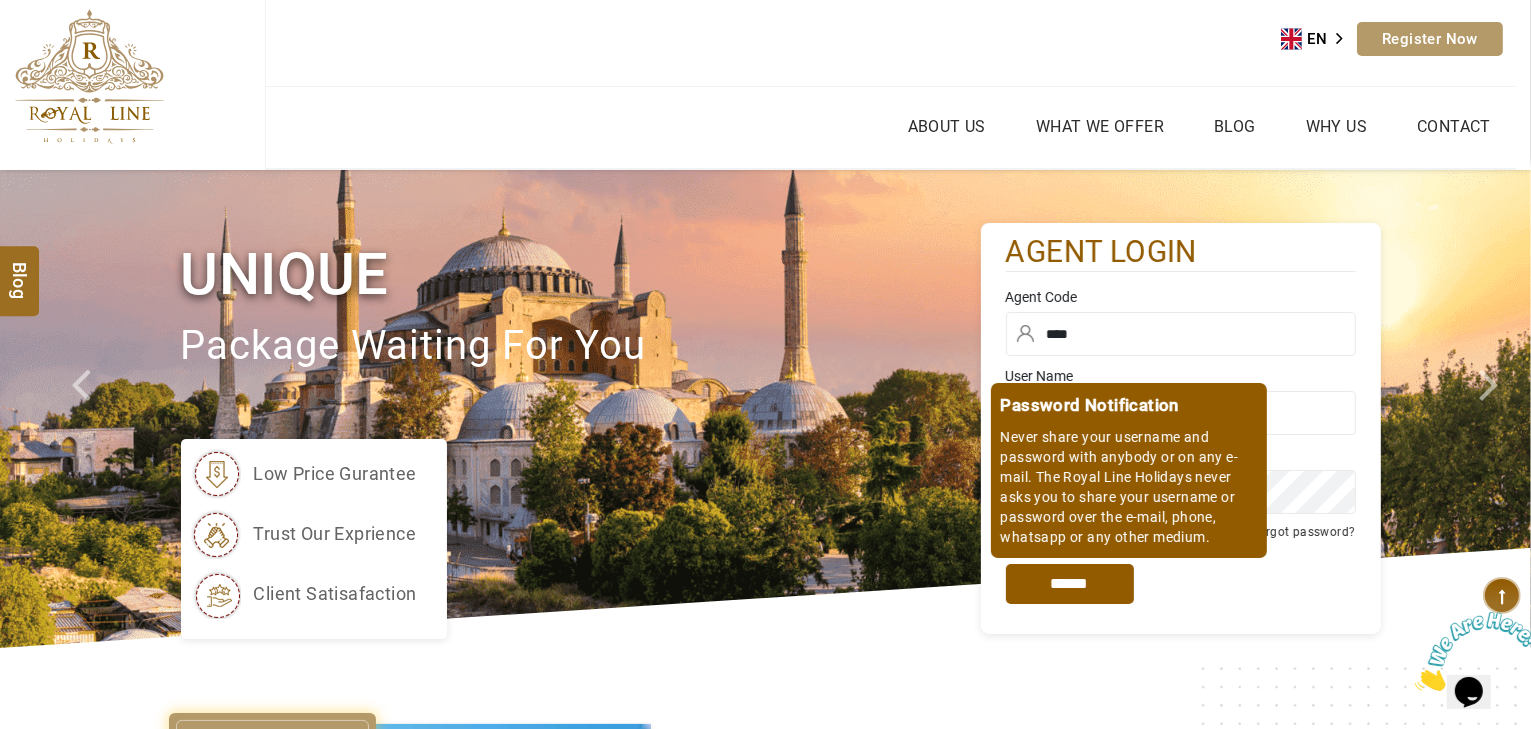 type on "****" 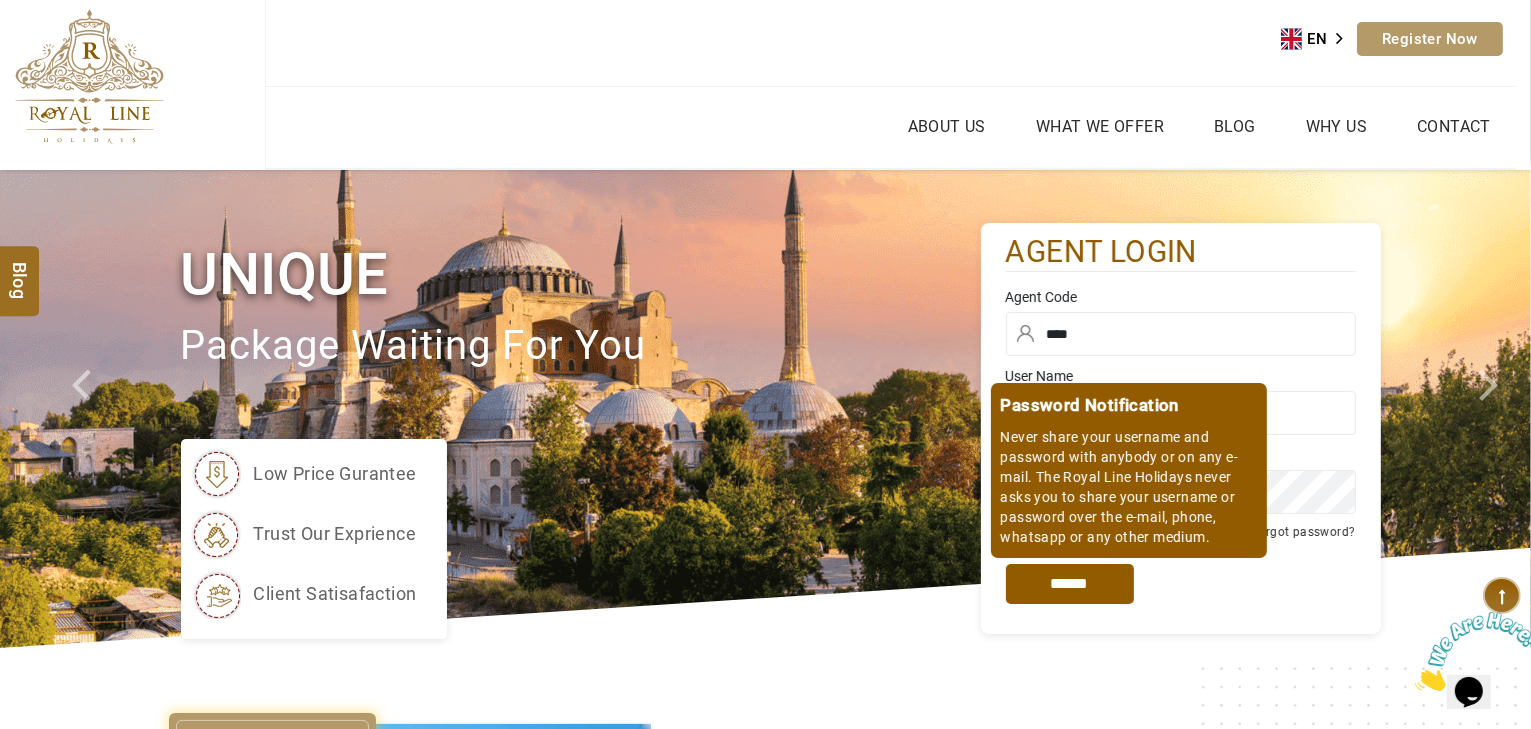 click on "*****" at bounding box center (1070, 584) 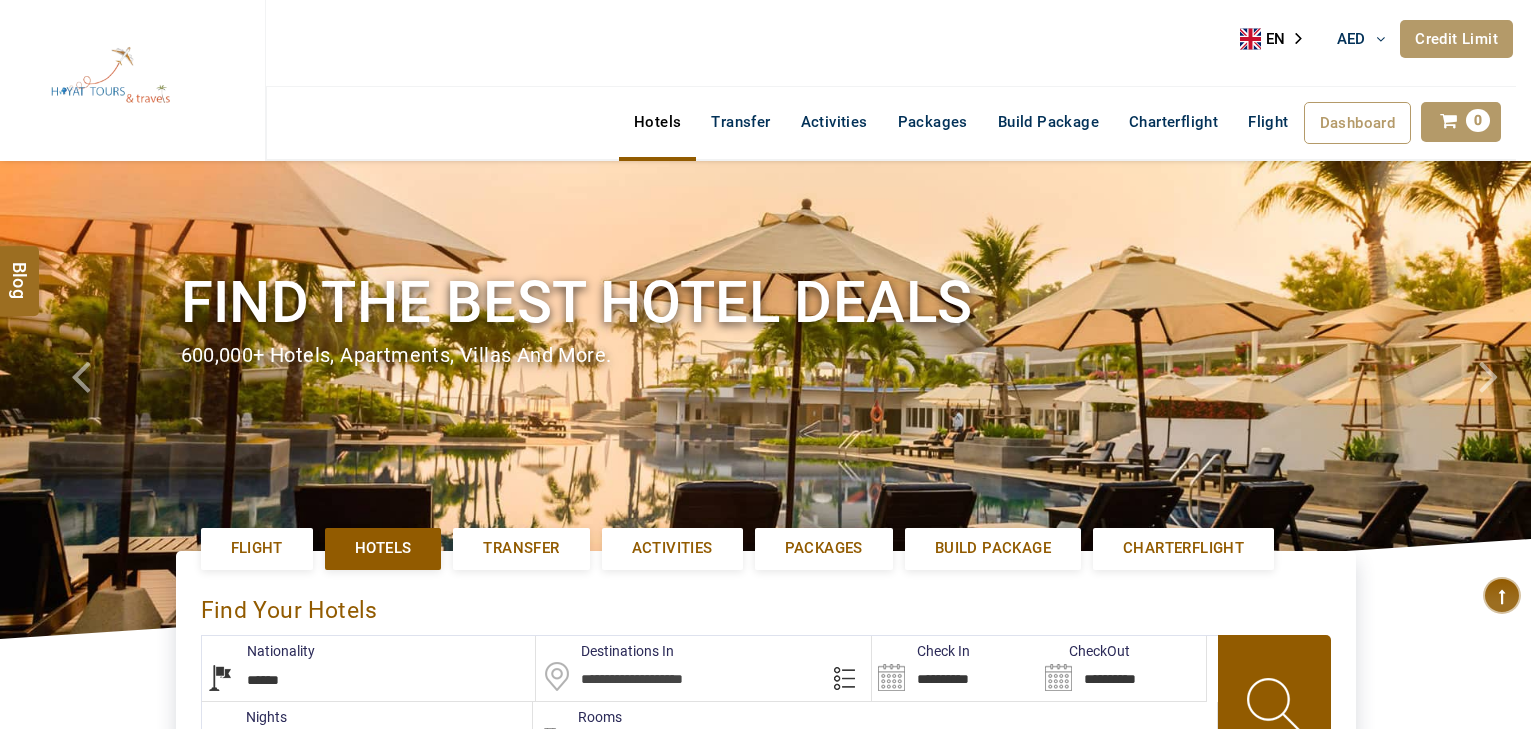 select on "******" 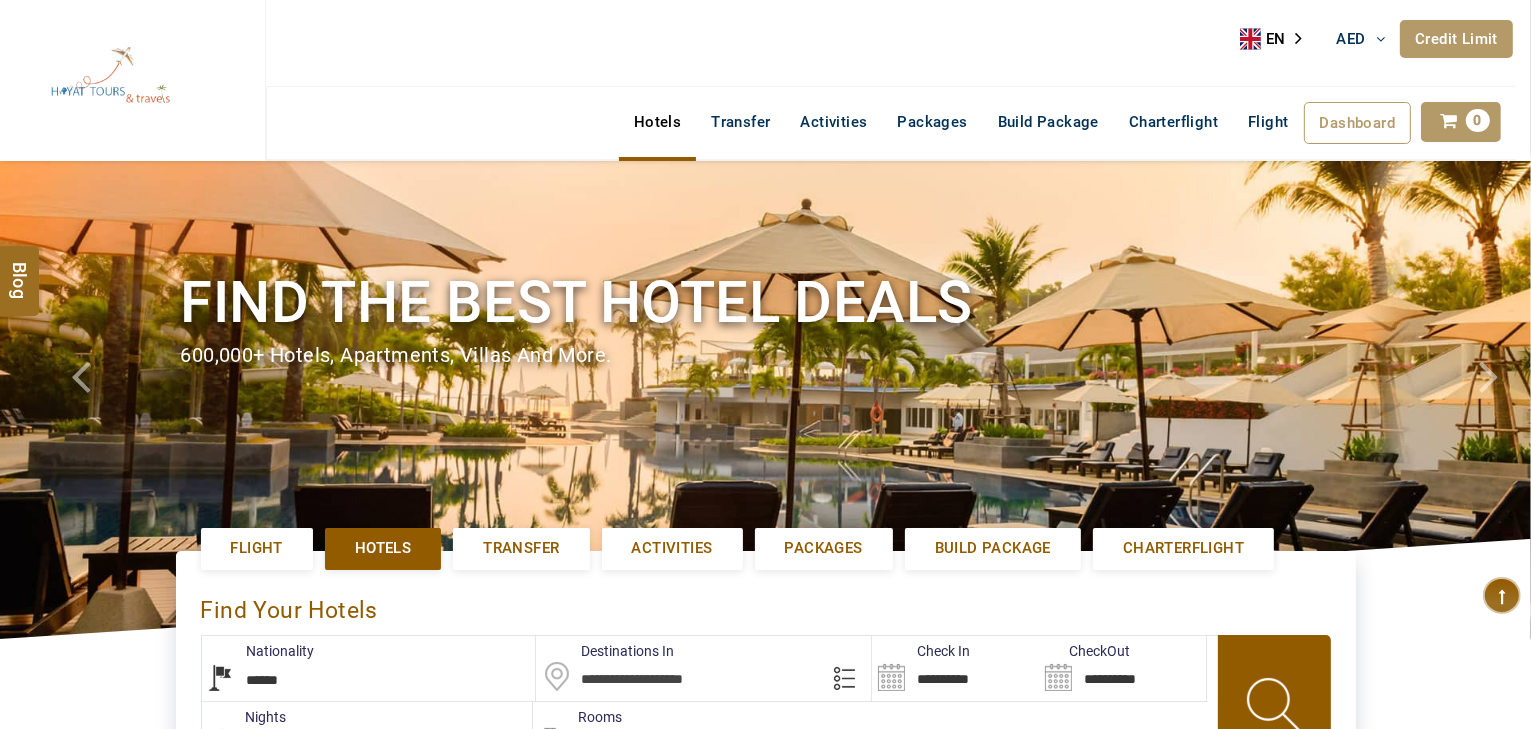 type on "**********" 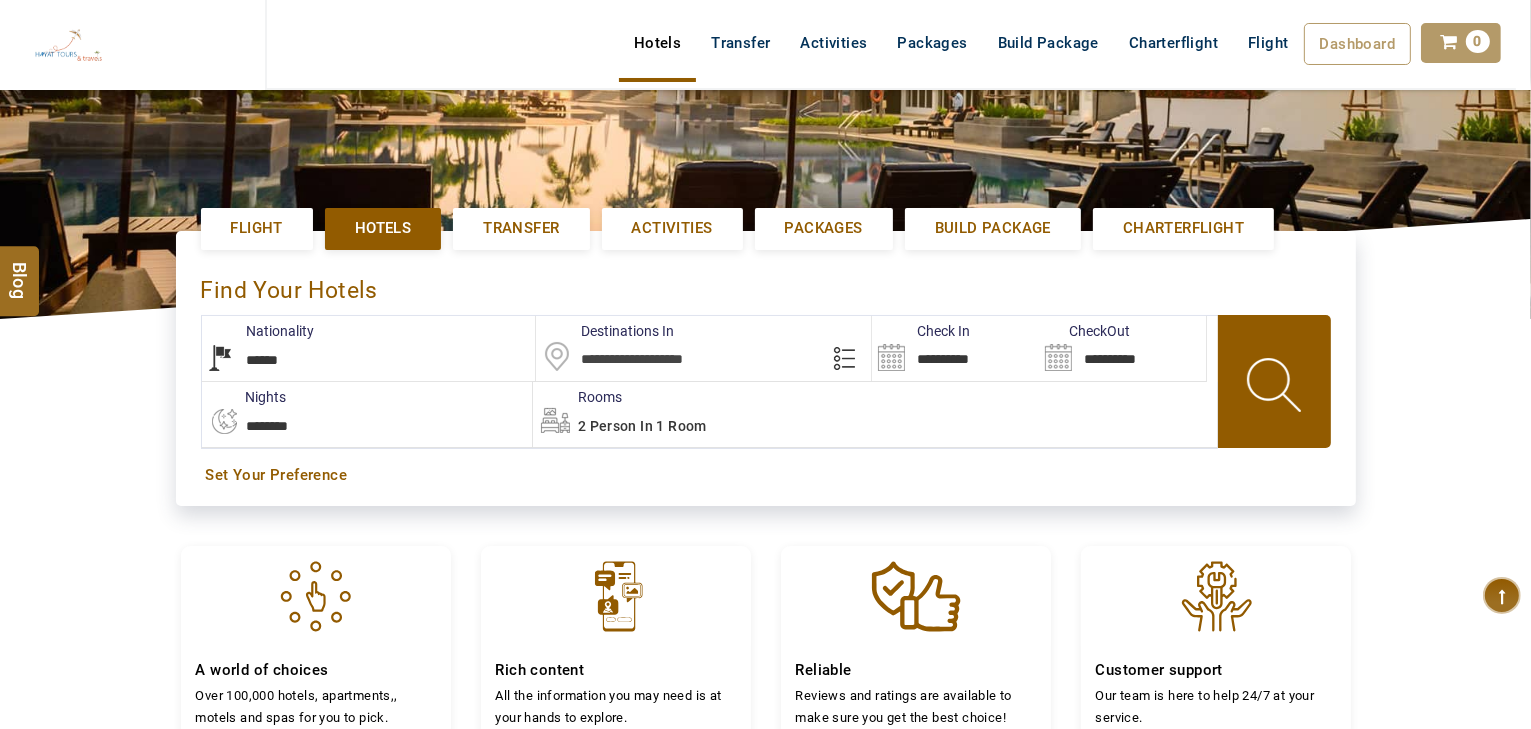 click at bounding box center [703, 348] 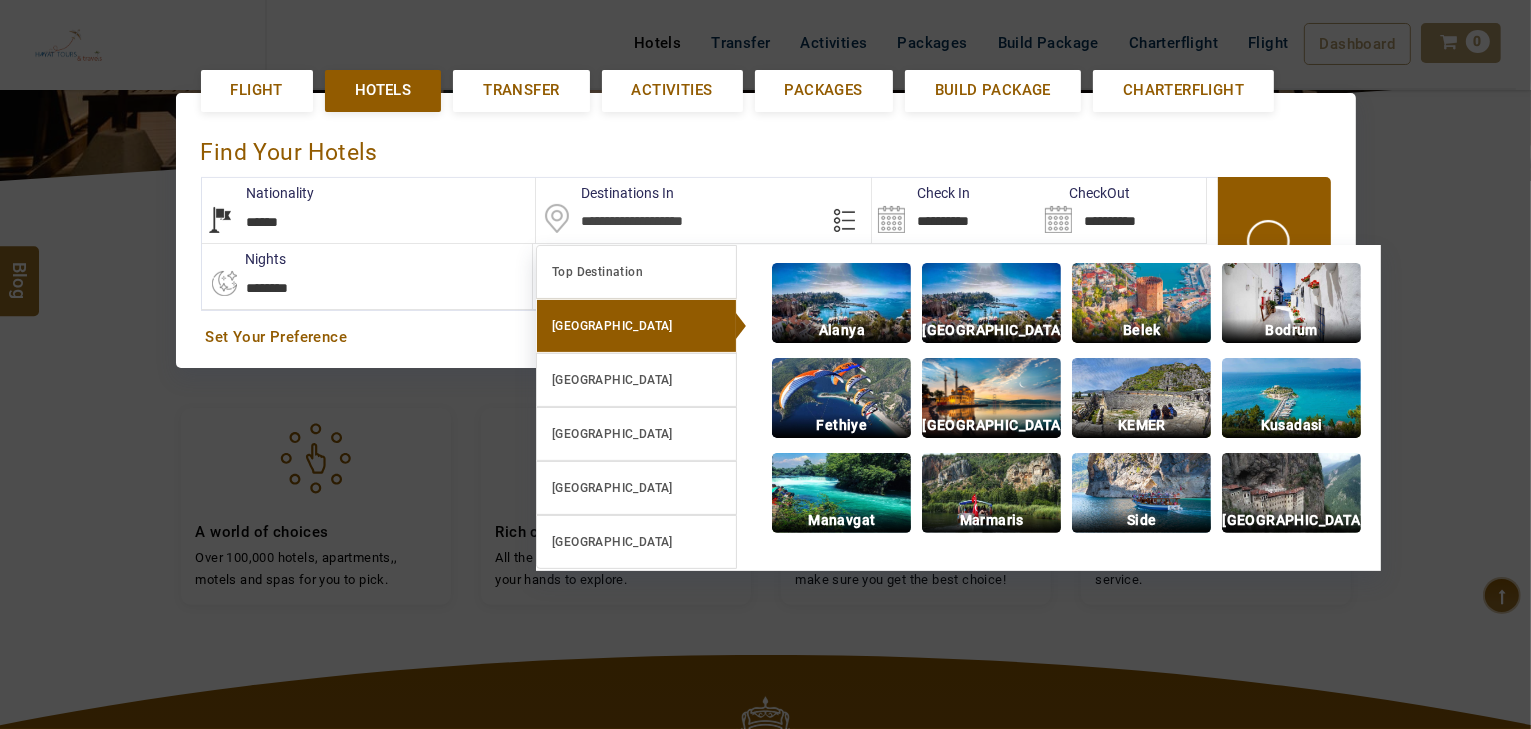 scroll, scrollTop: 460, scrollLeft: 0, axis: vertical 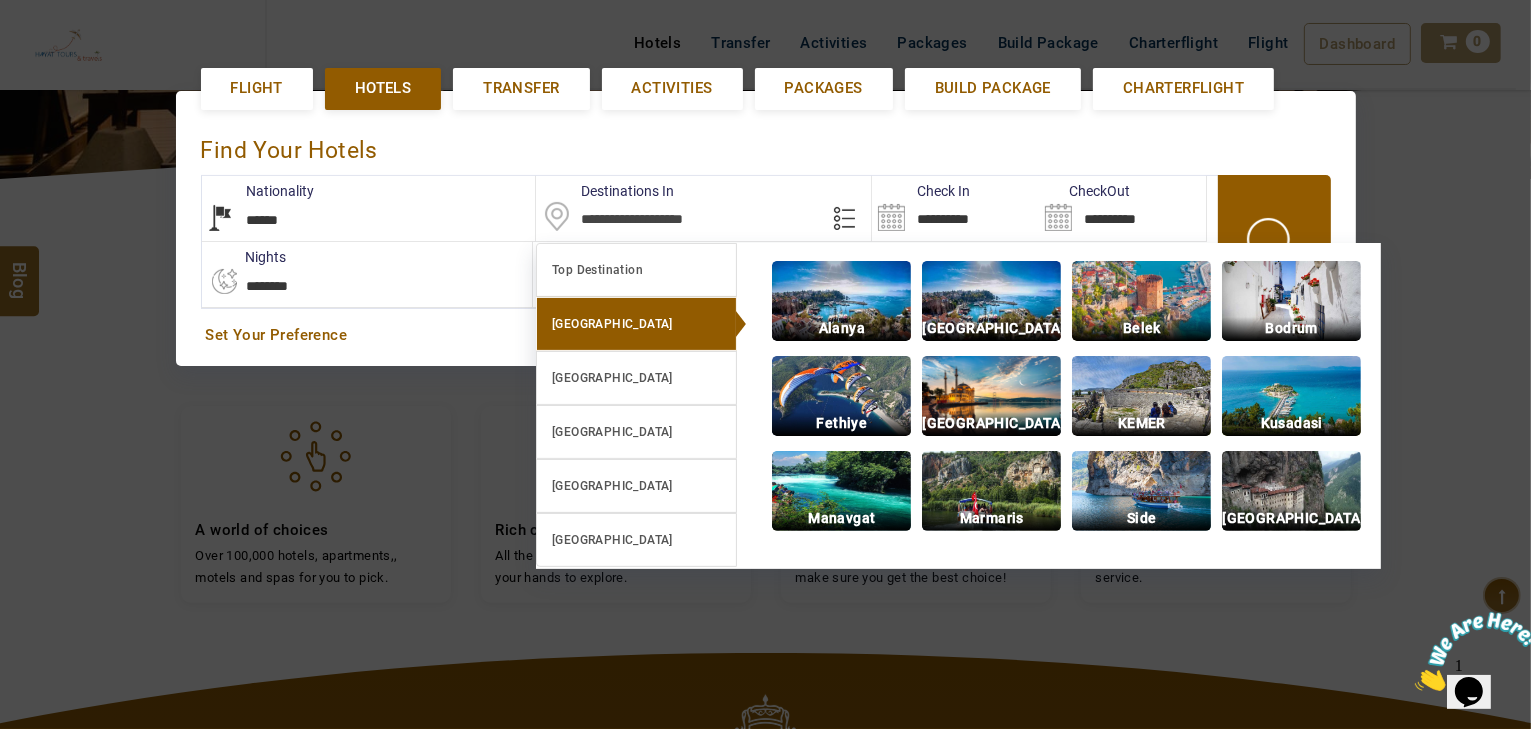 click at bounding box center (991, 396) 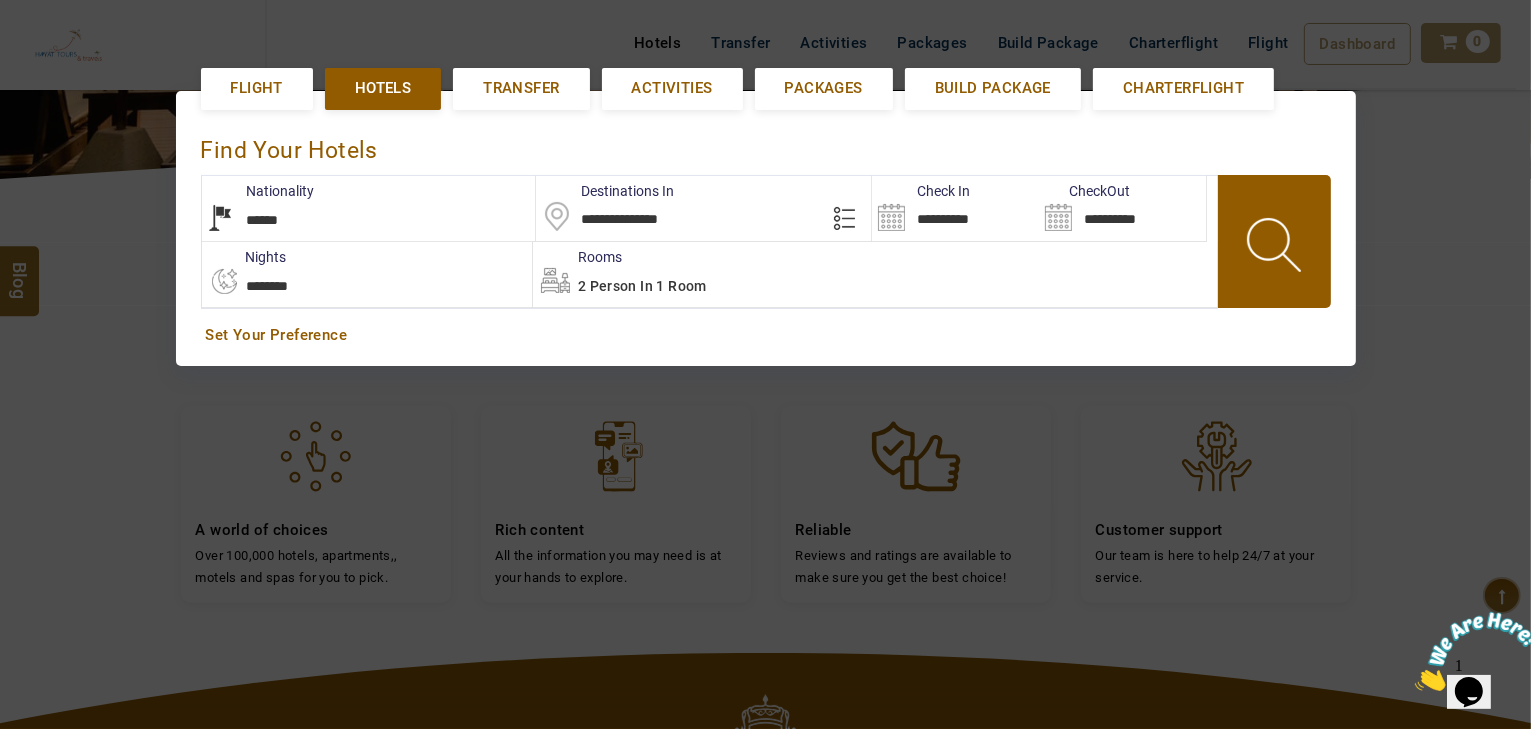 click on "**********" at bounding box center (955, 208) 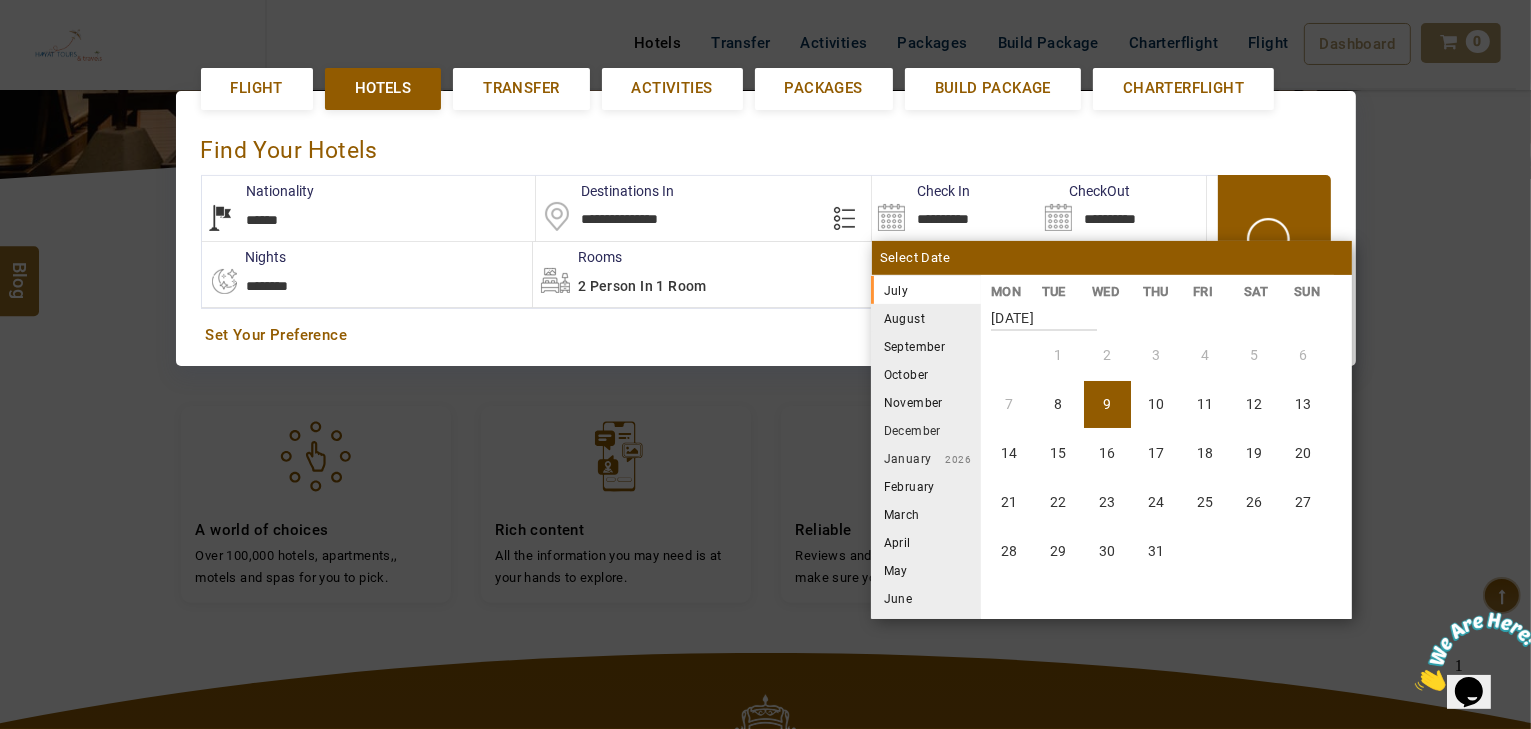 click on "August" at bounding box center (926, 318) 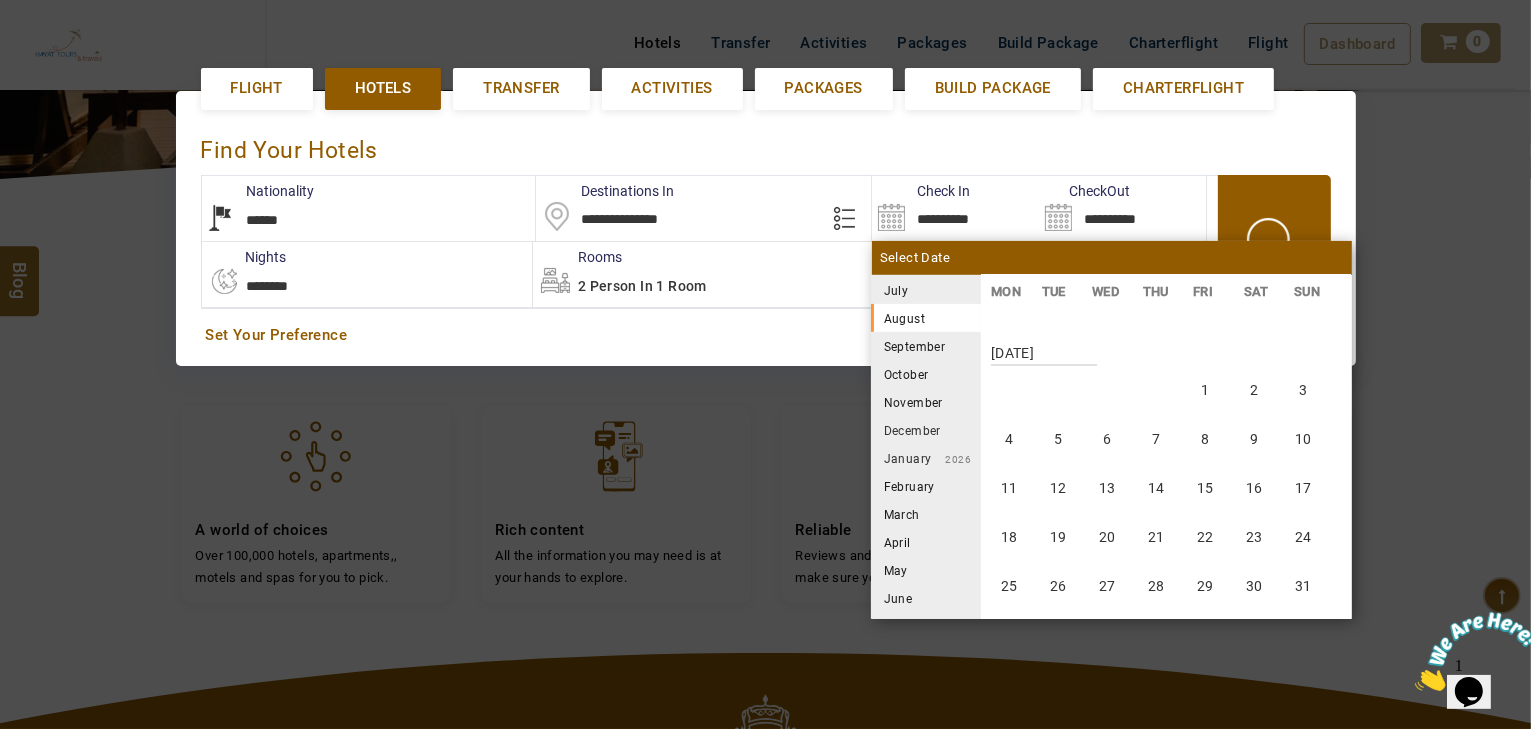 scroll, scrollTop: 370, scrollLeft: 0, axis: vertical 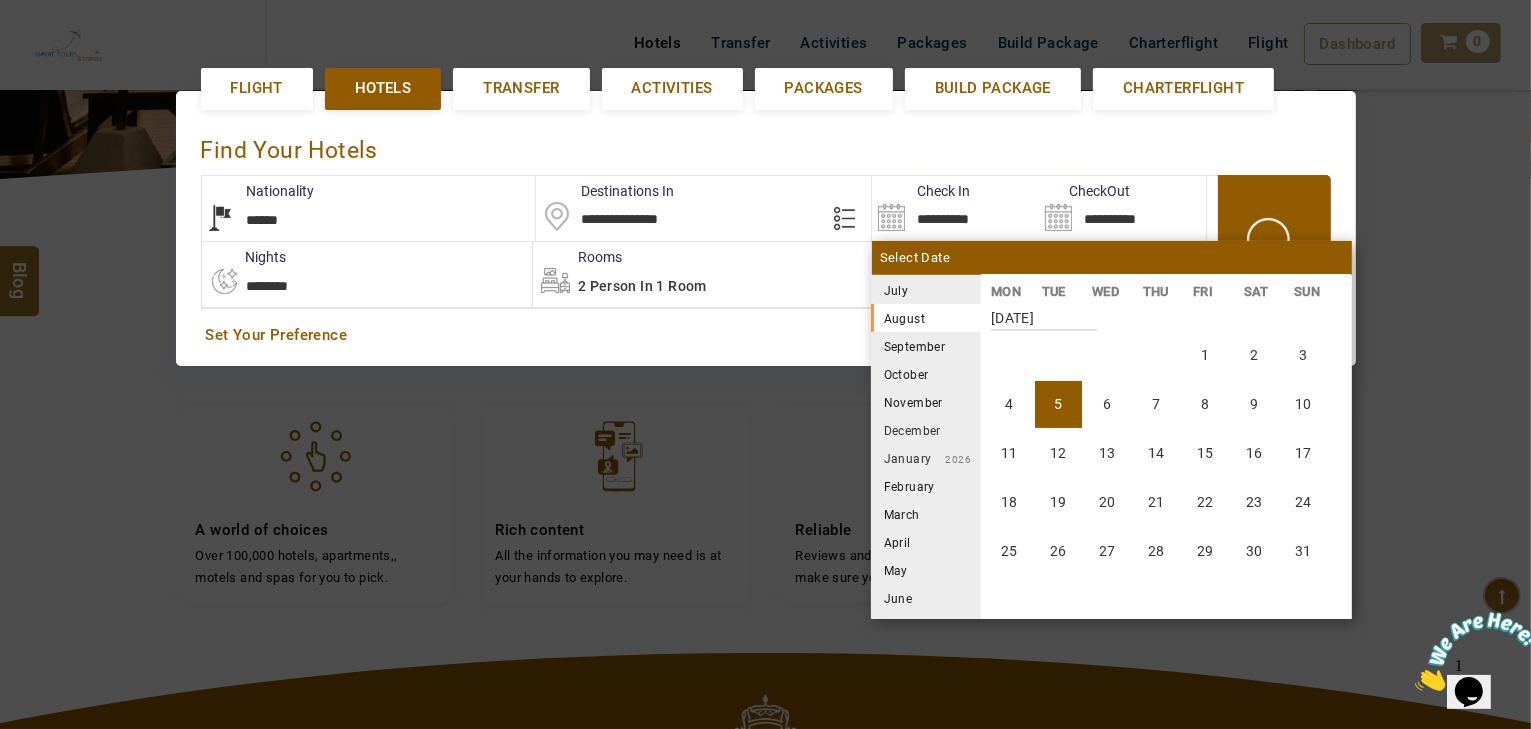 click on "5" at bounding box center [1058, 404] 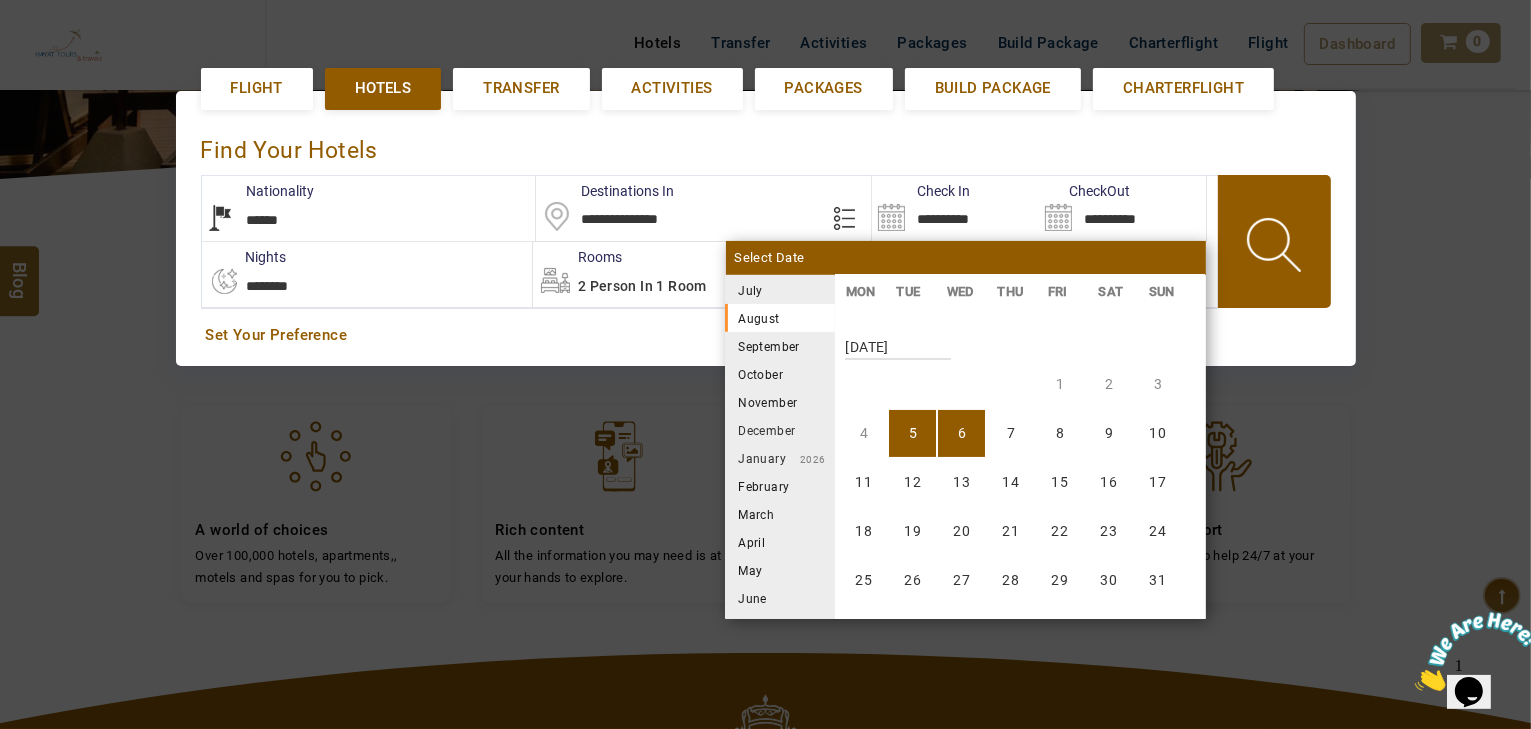 scroll, scrollTop: 370, scrollLeft: 0, axis: vertical 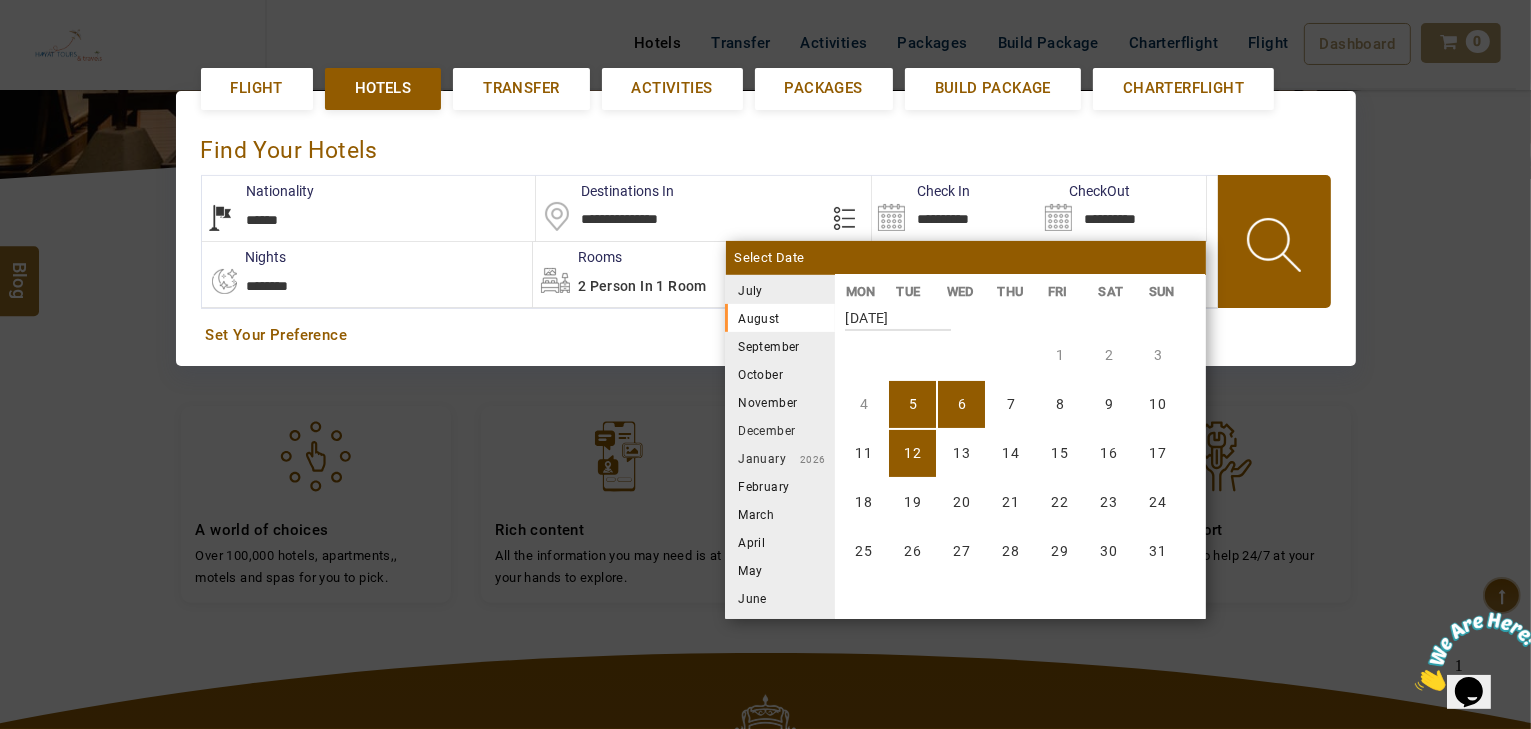click on "12" at bounding box center [912, 453] 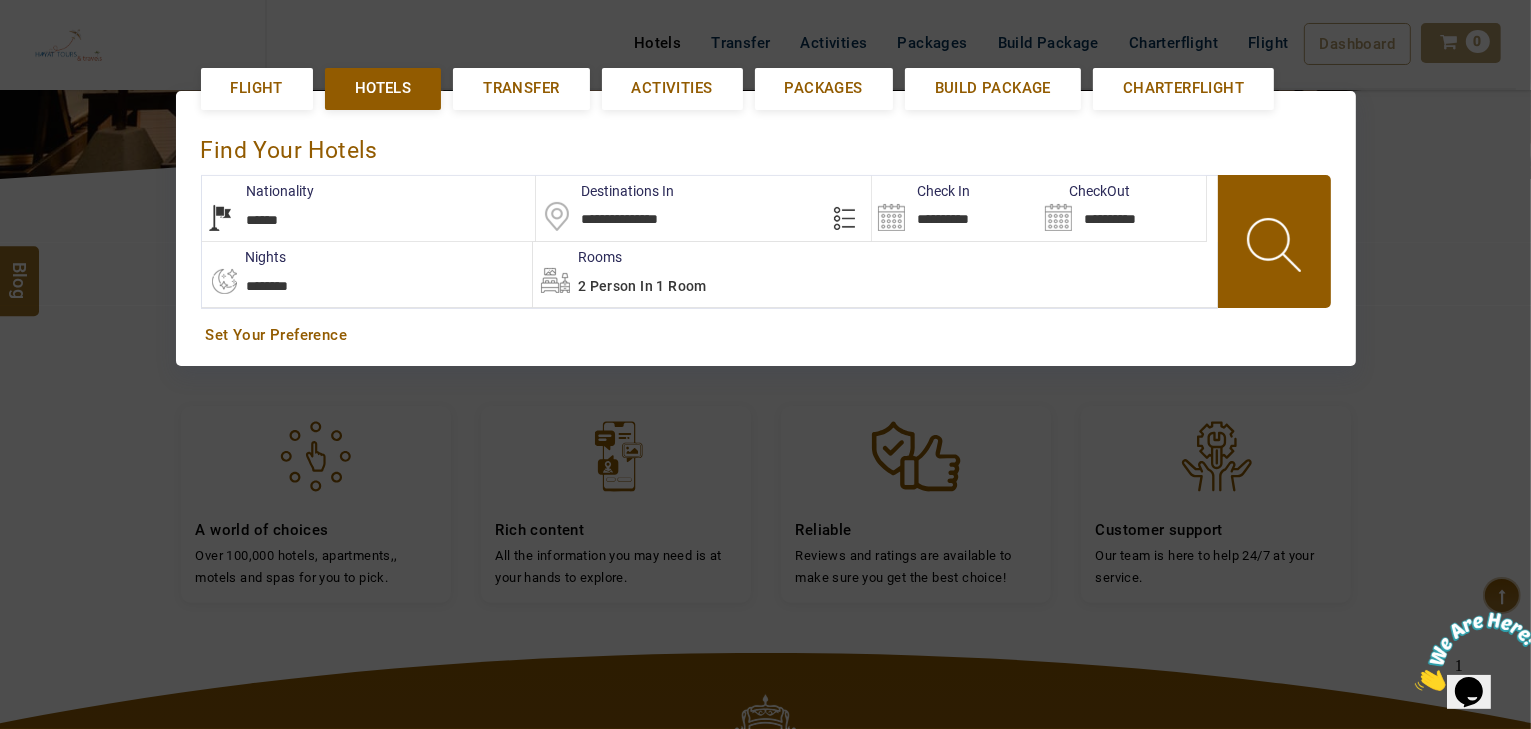 click at bounding box center [1276, 248] 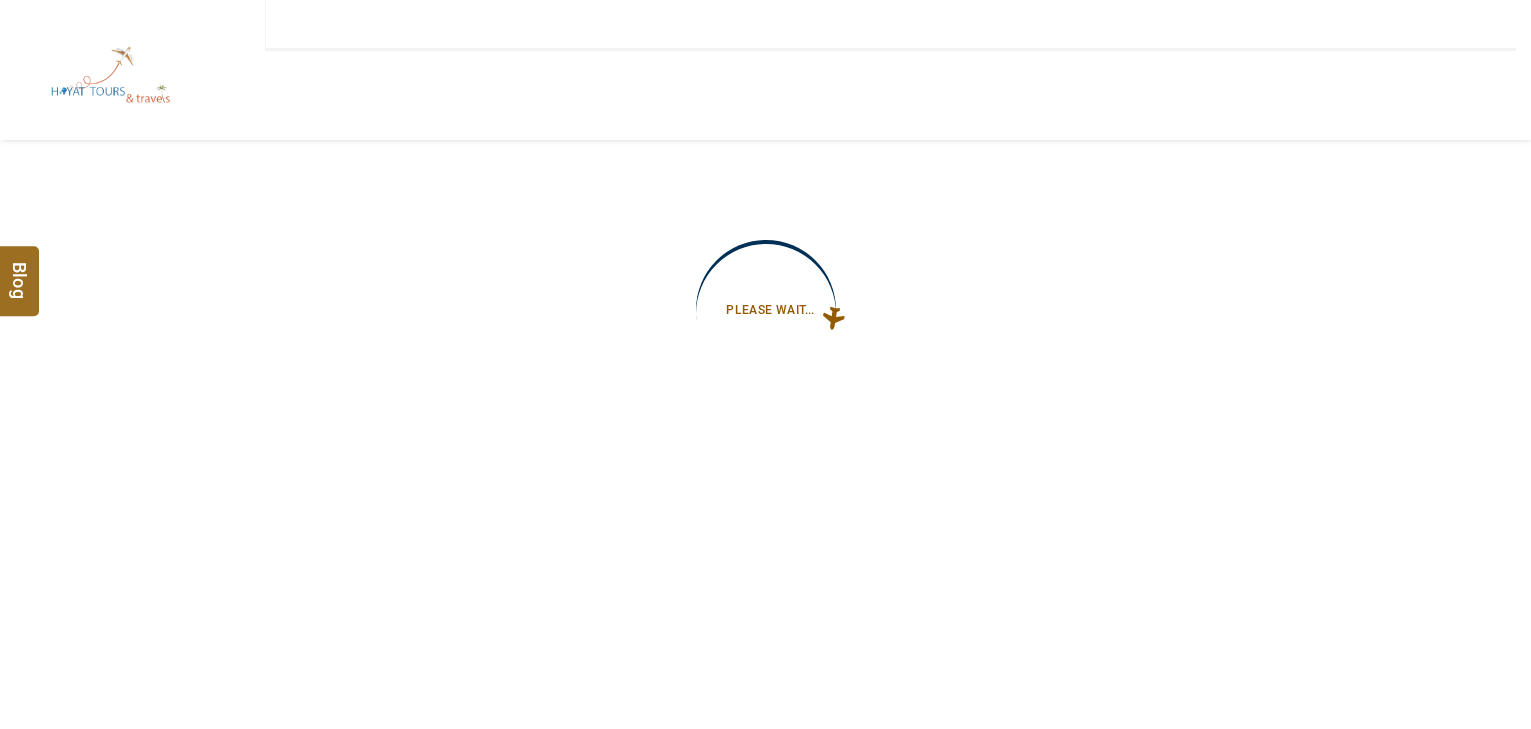 scroll, scrollTop: 0, scrollLeft: 0, axis: both 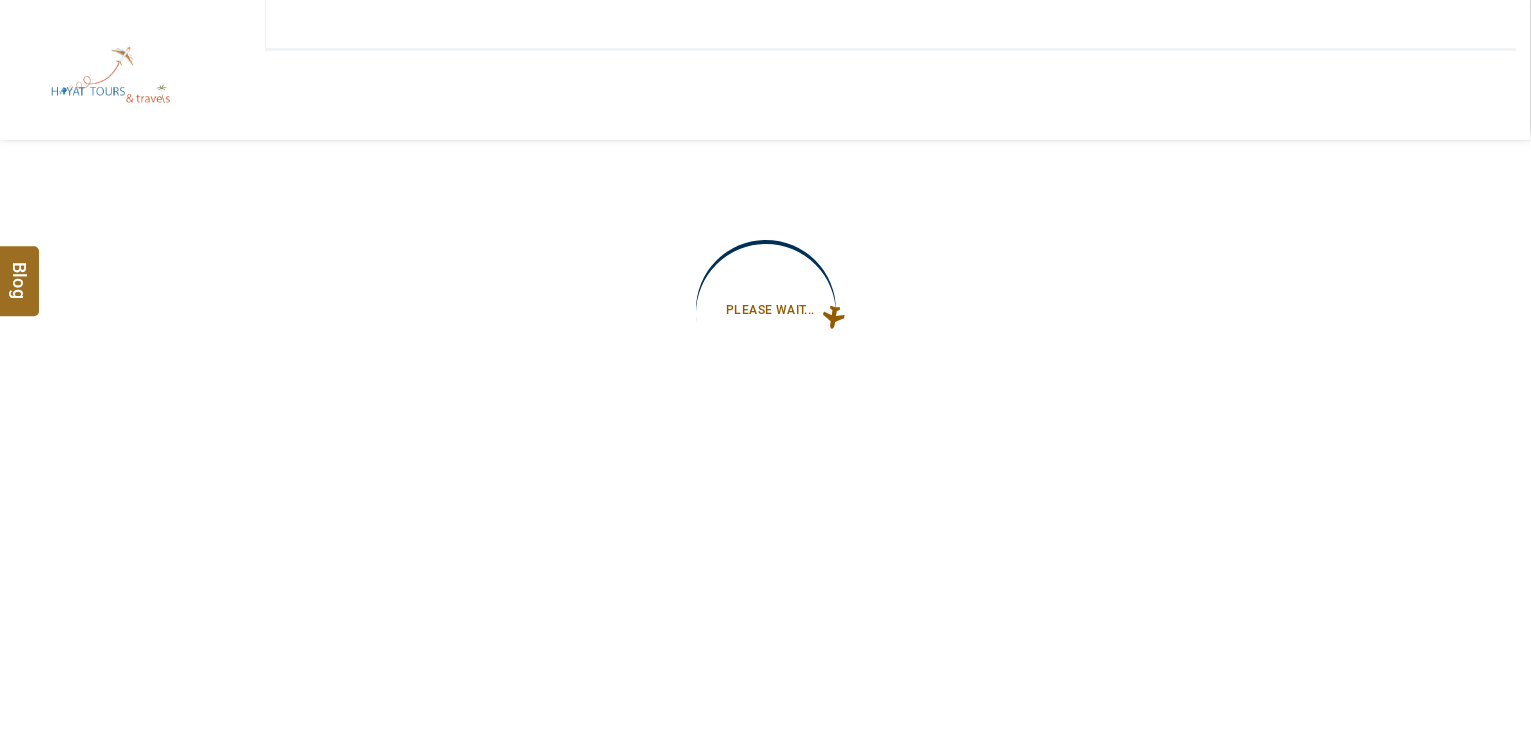 type on "**********" 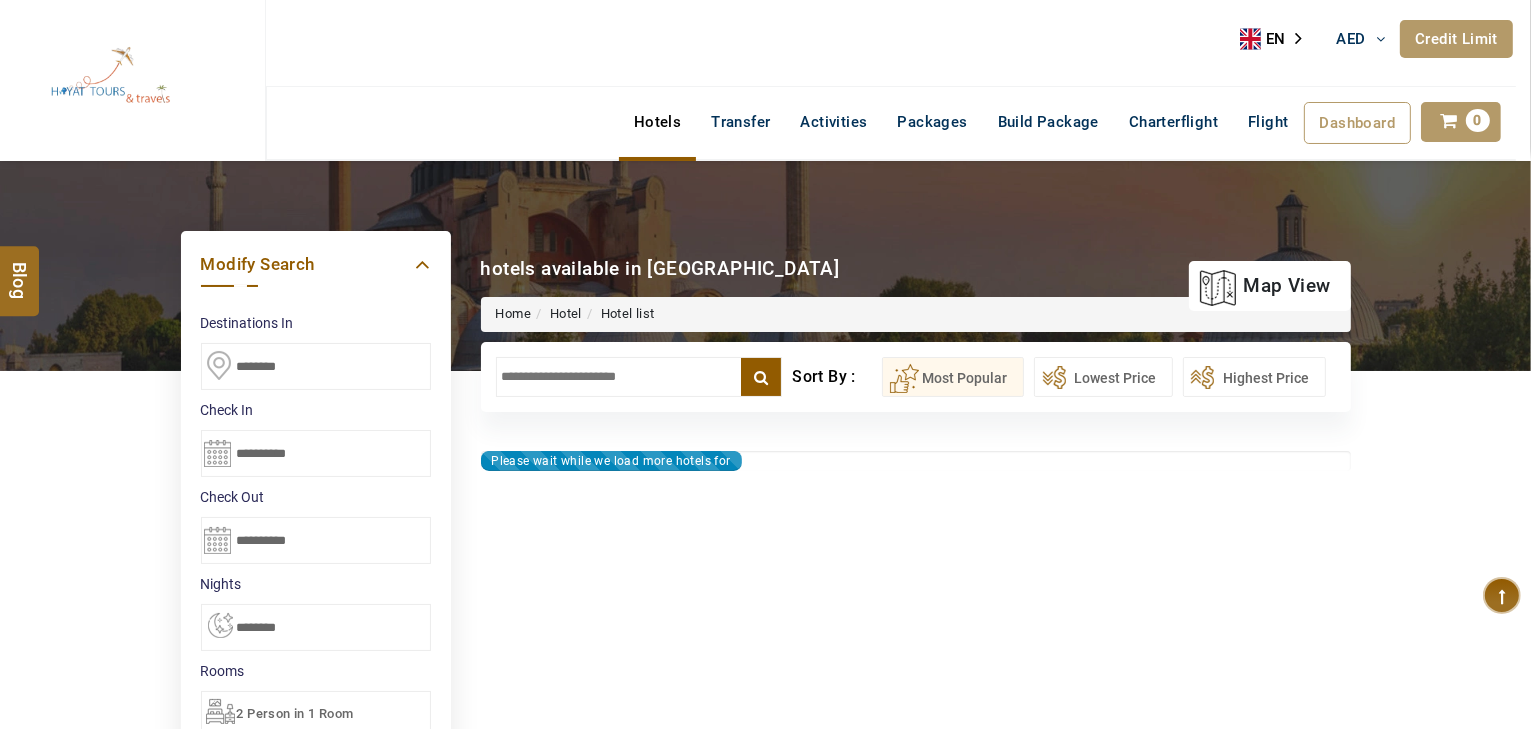 type on "**********" 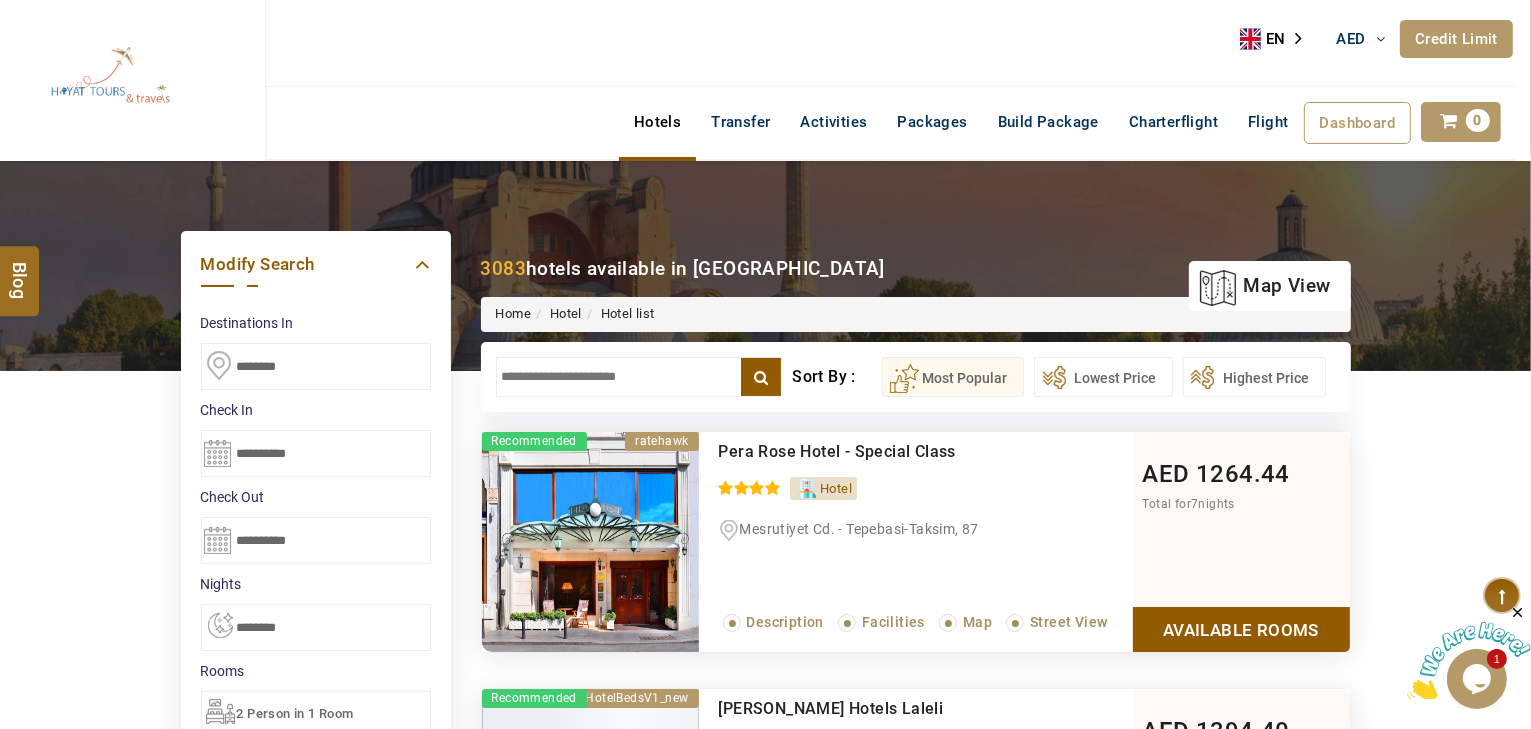 scroll, scrollTop: 0, scrollLeft: 0, axis: both 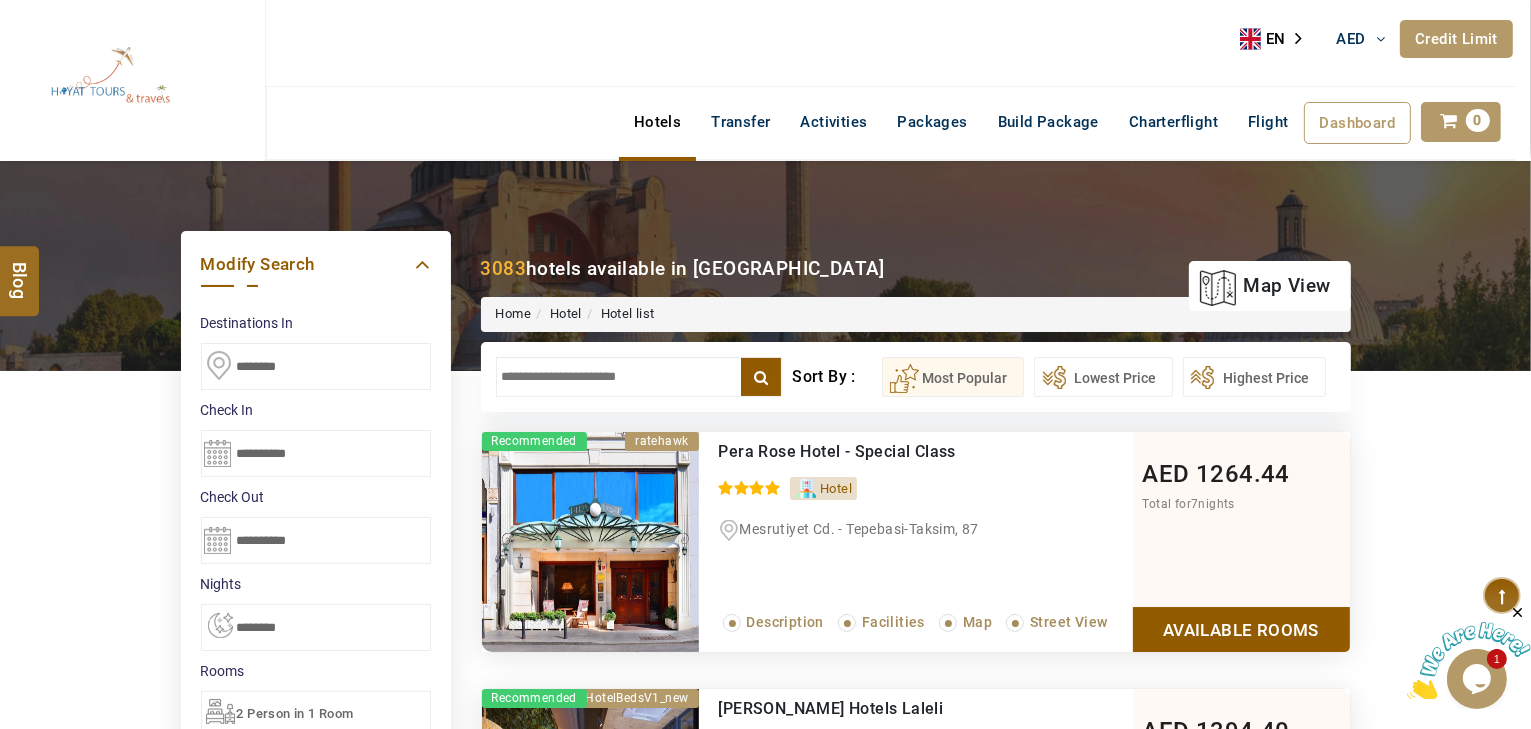 click at bounding box center [639, 377] 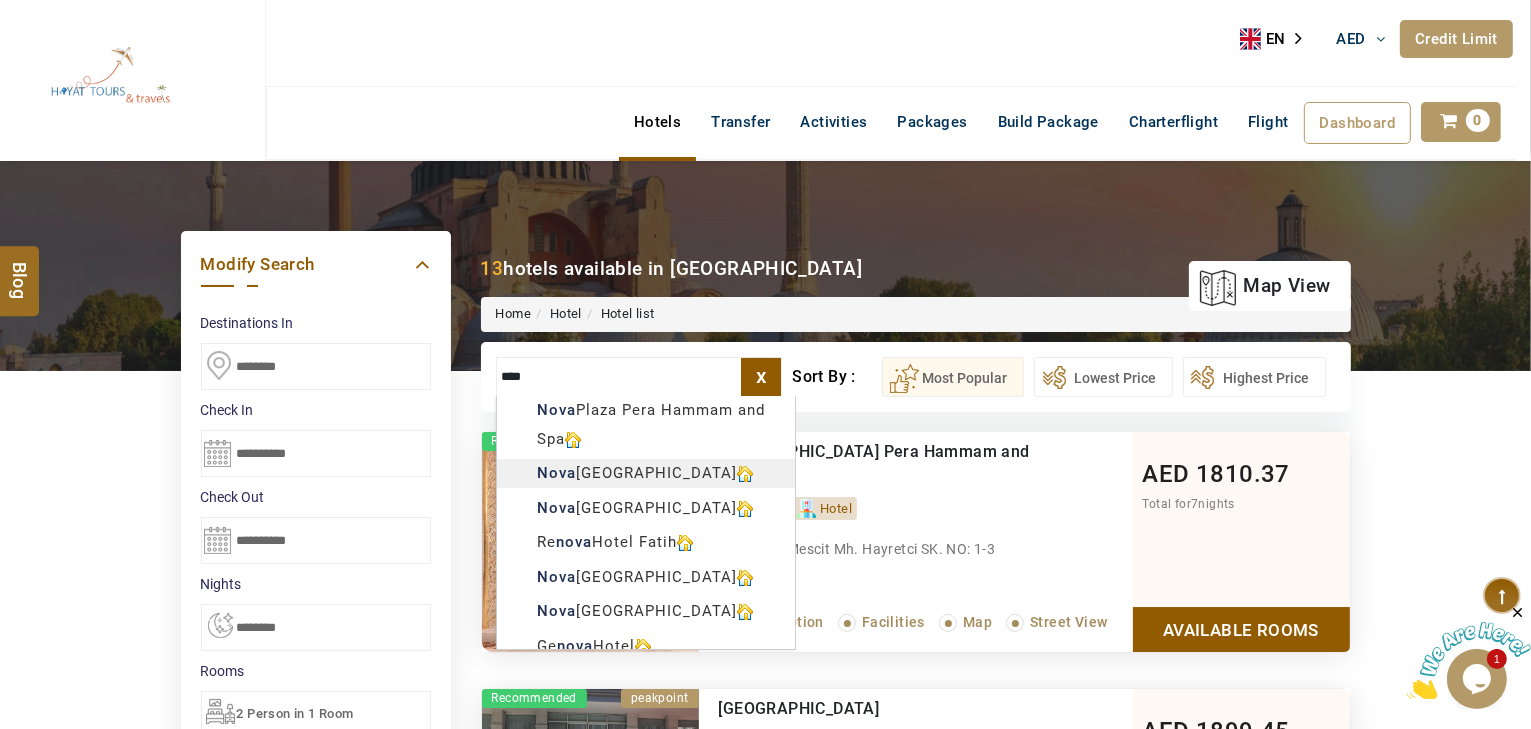 click on "HAYAYT TOURS AED AED  AED EUR  € USD  $ INR  ₹ THB  ฿ IDR  Rp BHD  BHD TRY  ₺ Credit Limit EN HE AR ES PT ZH Helpline
+971 55 344 0168 Register Now +971 55 344 0168 info@royallineholidays.com About Us What we Offer Blog Why Us Contact Hotels  Transfer Activities Packages Build Package Charterflight Flight Dashboard My Profile My Booking My Reports My Quotation Sign Out 0 Points Redeem Now To Redeem 58318  Points Future Points  1074   Points Credit Limit Credit Limit USD 30000.00 70% Complete Used USD 9426.78 Available USD 20573.22 Setting  Looks like you haven't added anything to your cart yet Countinue Shopping ***** ****** Please Wait.. Blog demo
Remember me Forgot
password? LOG IN Don't have an account?   Register Now My Booking View/ Print/Cancel Your Booking without Signing in Submit Applying Filters...... Hotels For You Will Be Loading Soon demo
In A Few Moment, You Will Be Celebrating Best Hotel options galore ! Check In   CheckOut Rooms Rooms Please Wait" at bounding box center [765, 1233] 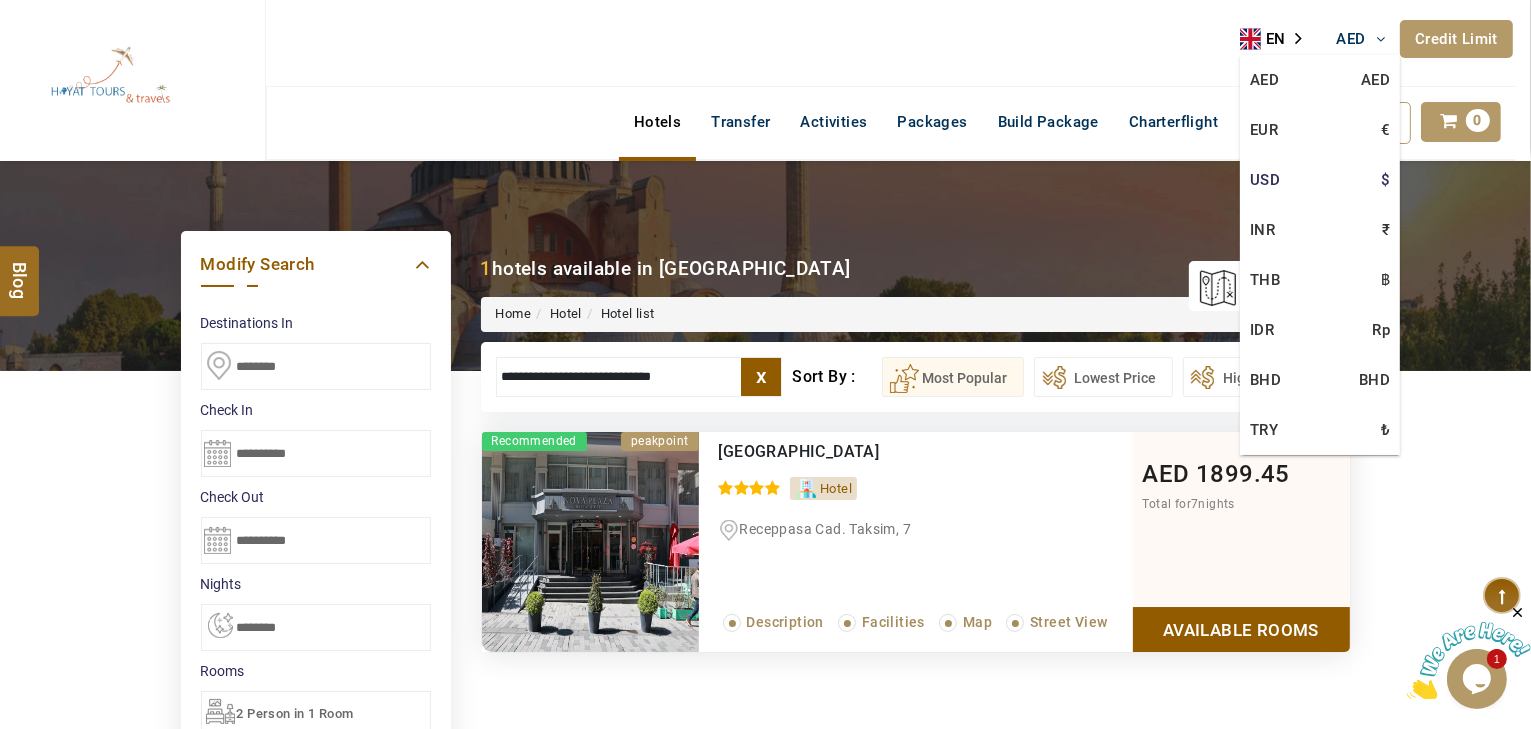type on "**********" 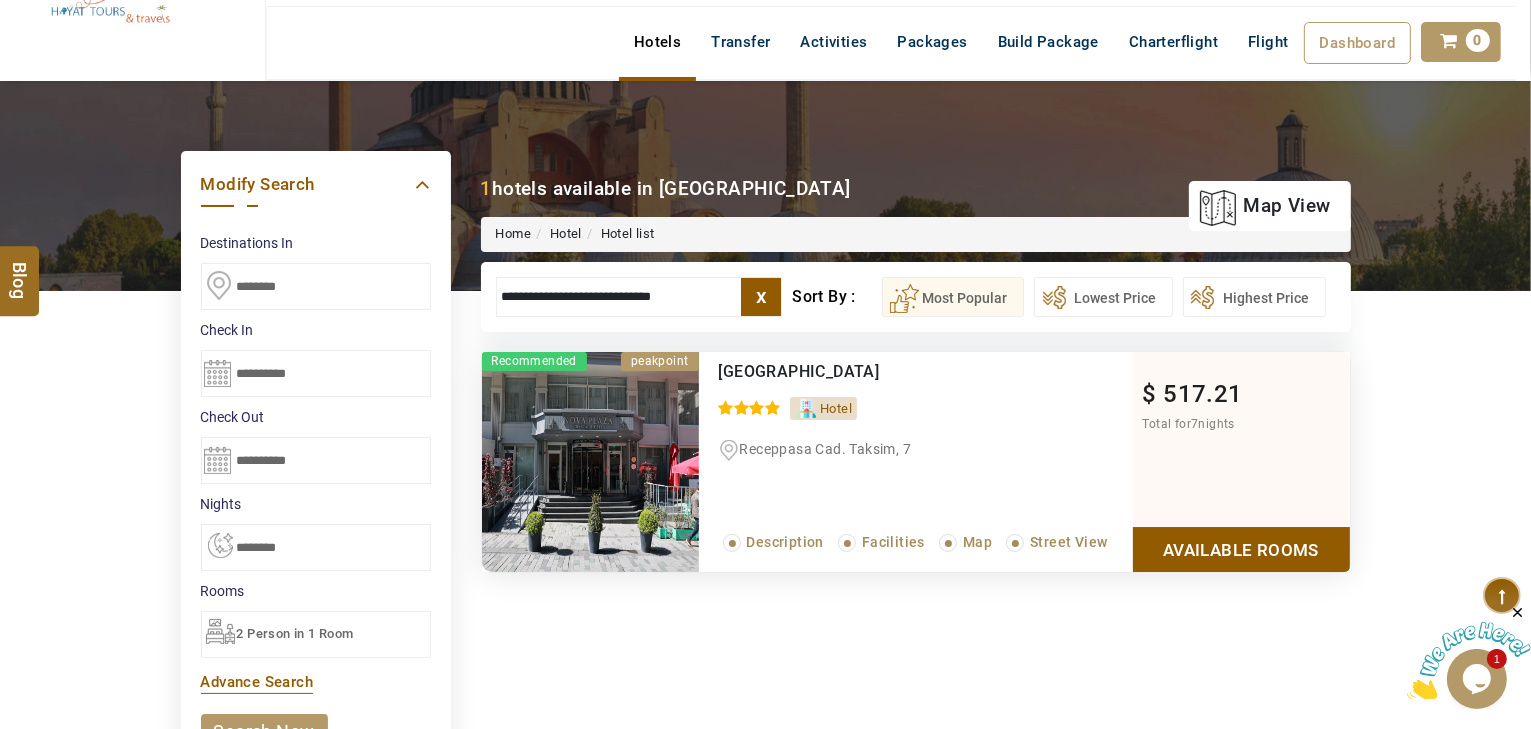 click on "Available Rooms" at bounding box center [1241, 549] 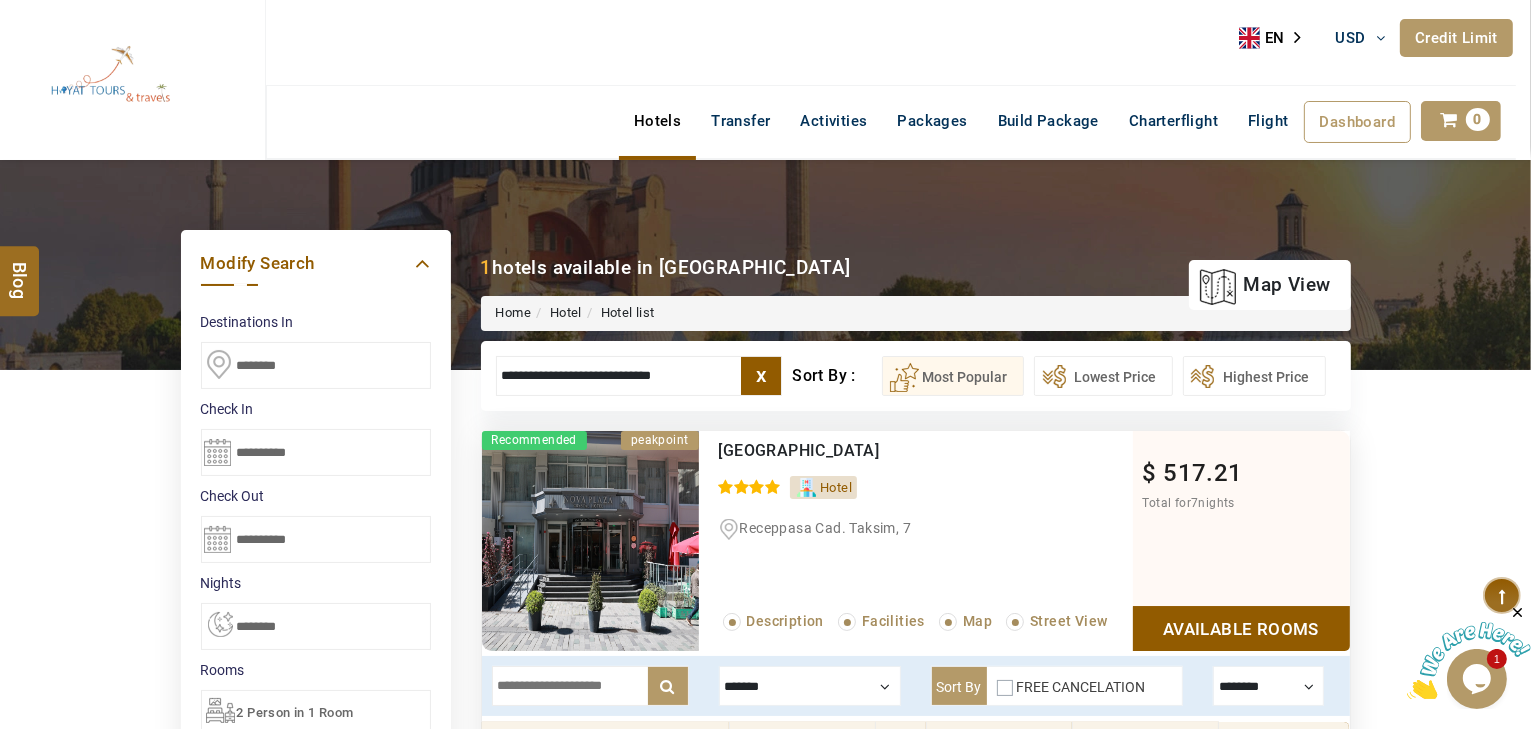 scroll, scrollTop: 0, scrollLeft: 0, axis: both 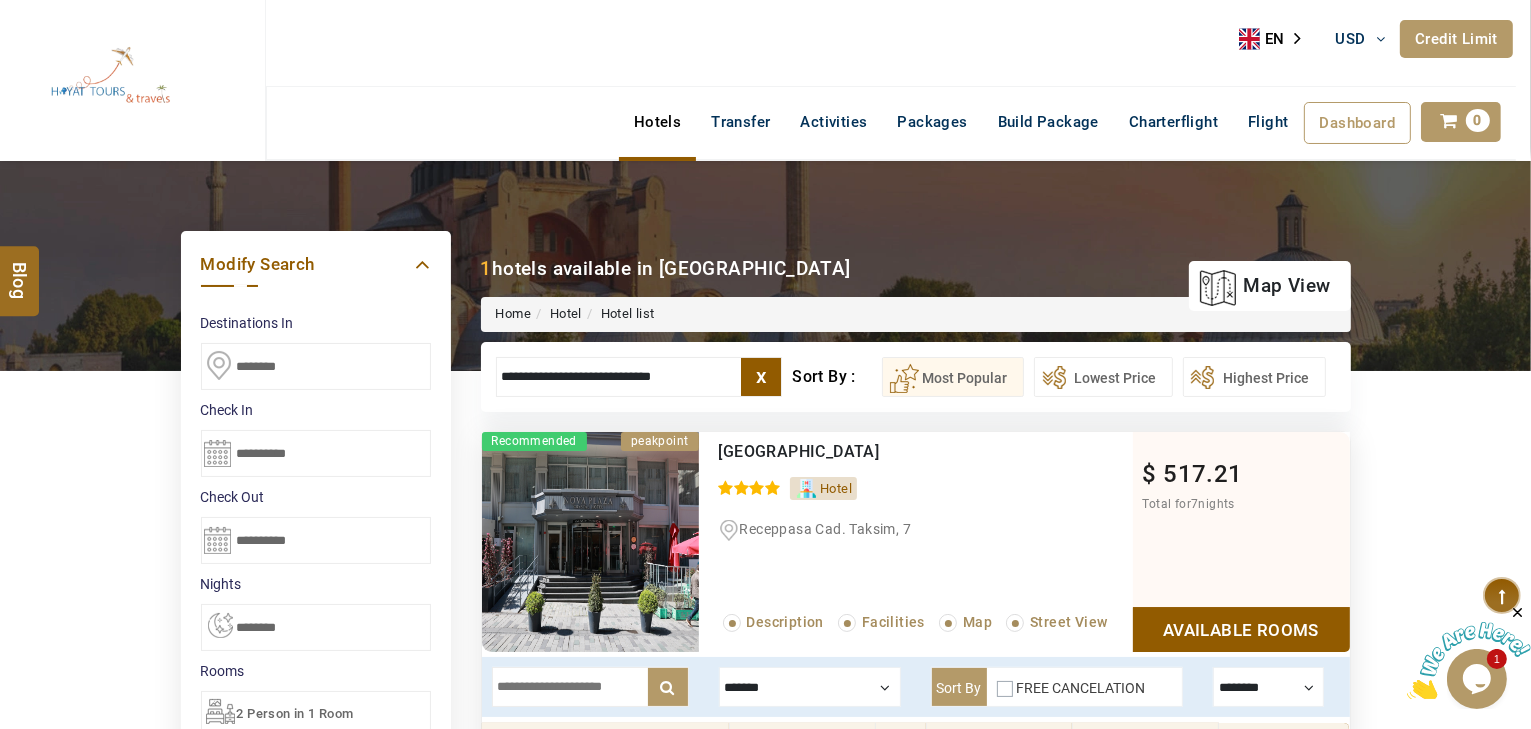 drag, startPoint x: 964, startPoint y: 452, endPoint x: 713, endPoint y: 446, distance: 251.0717 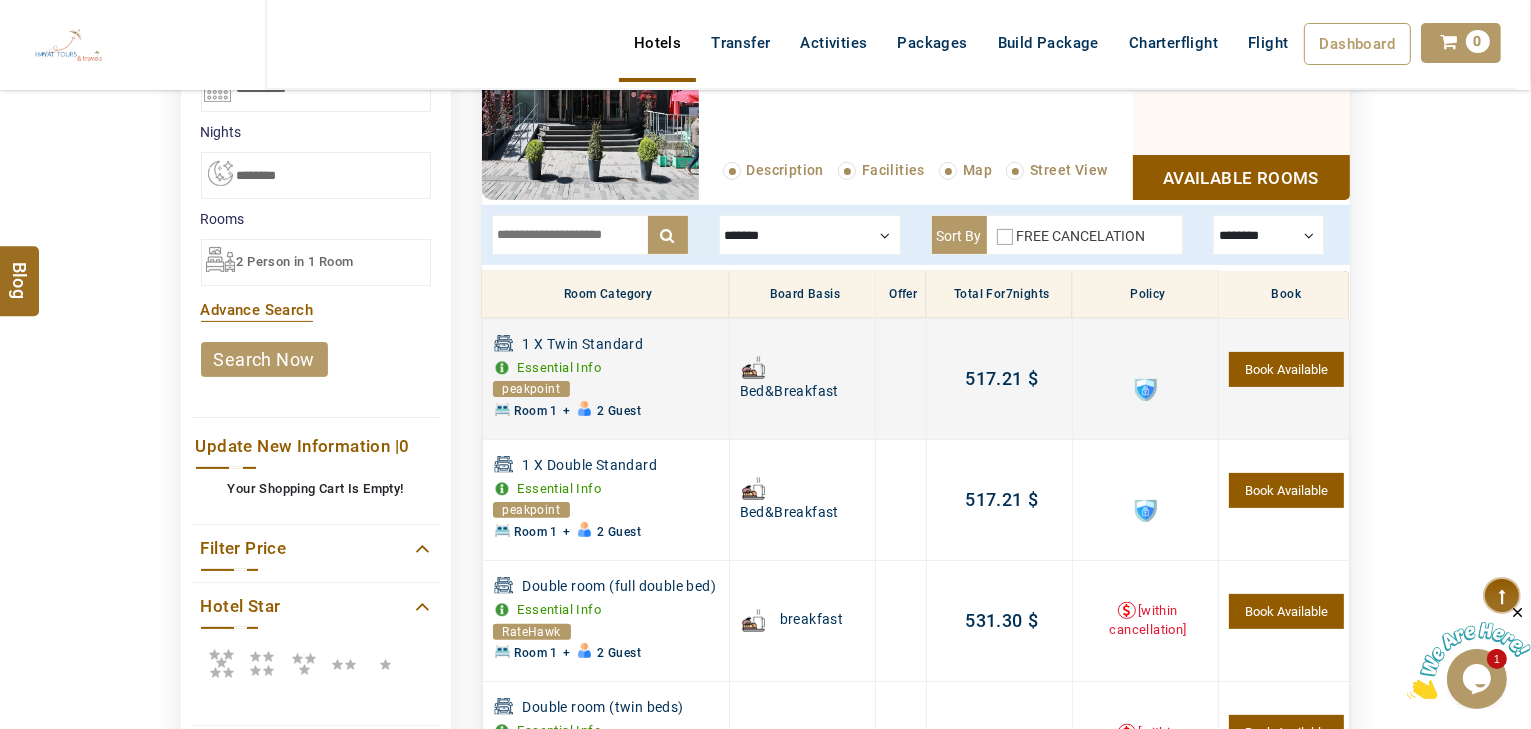 scroll, scrollTop: 480, scrollLeft: 0, axis: vertical 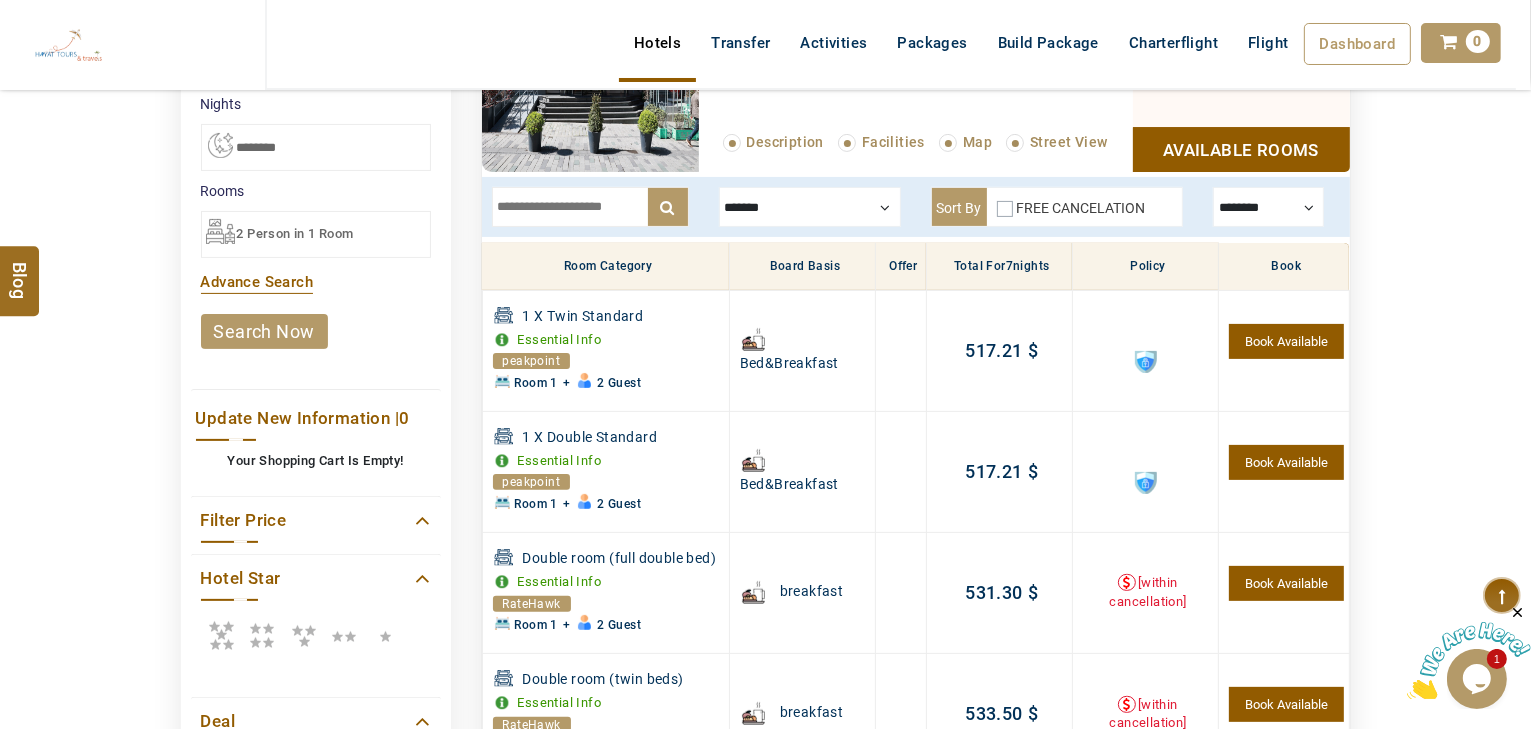 click at bounding box center (590, 207) 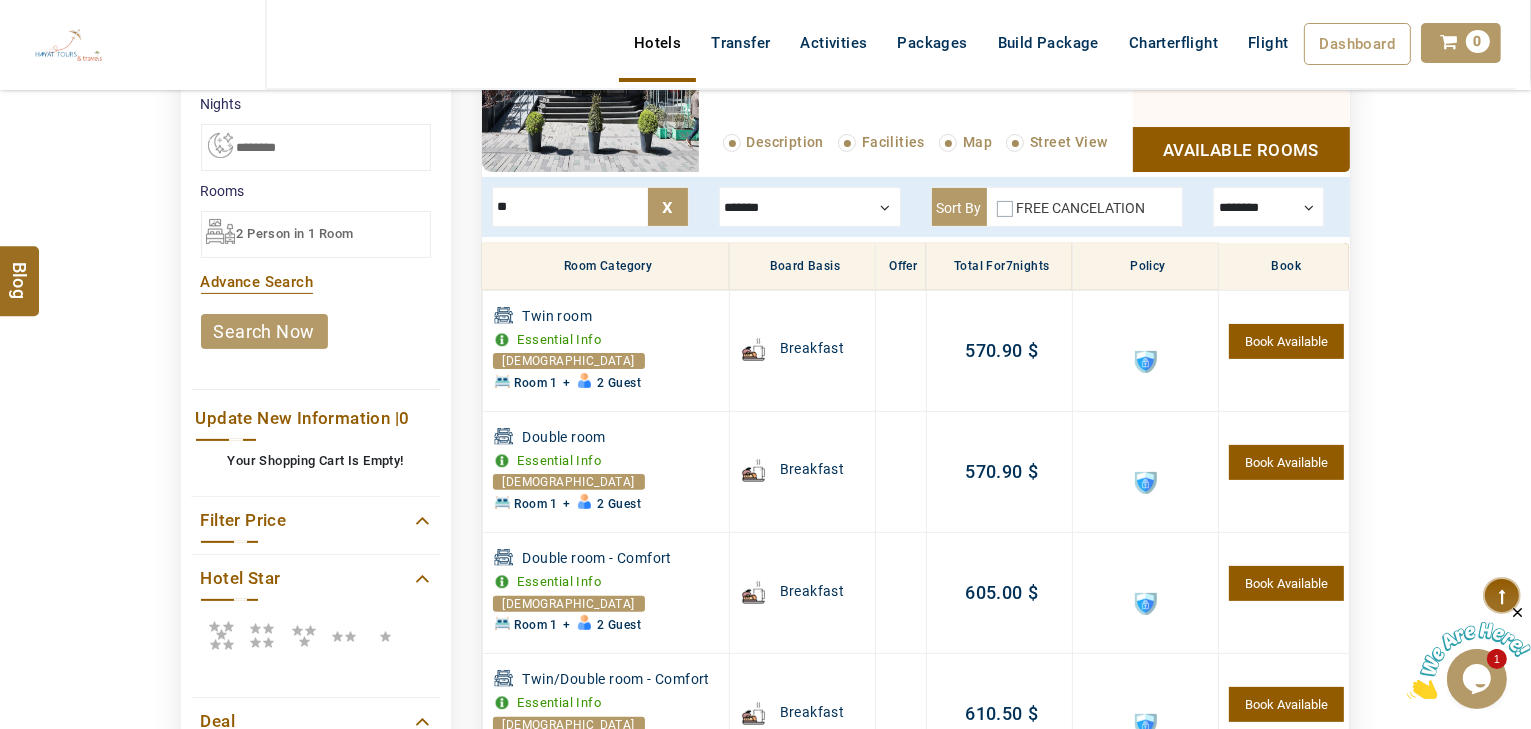 type on "*" 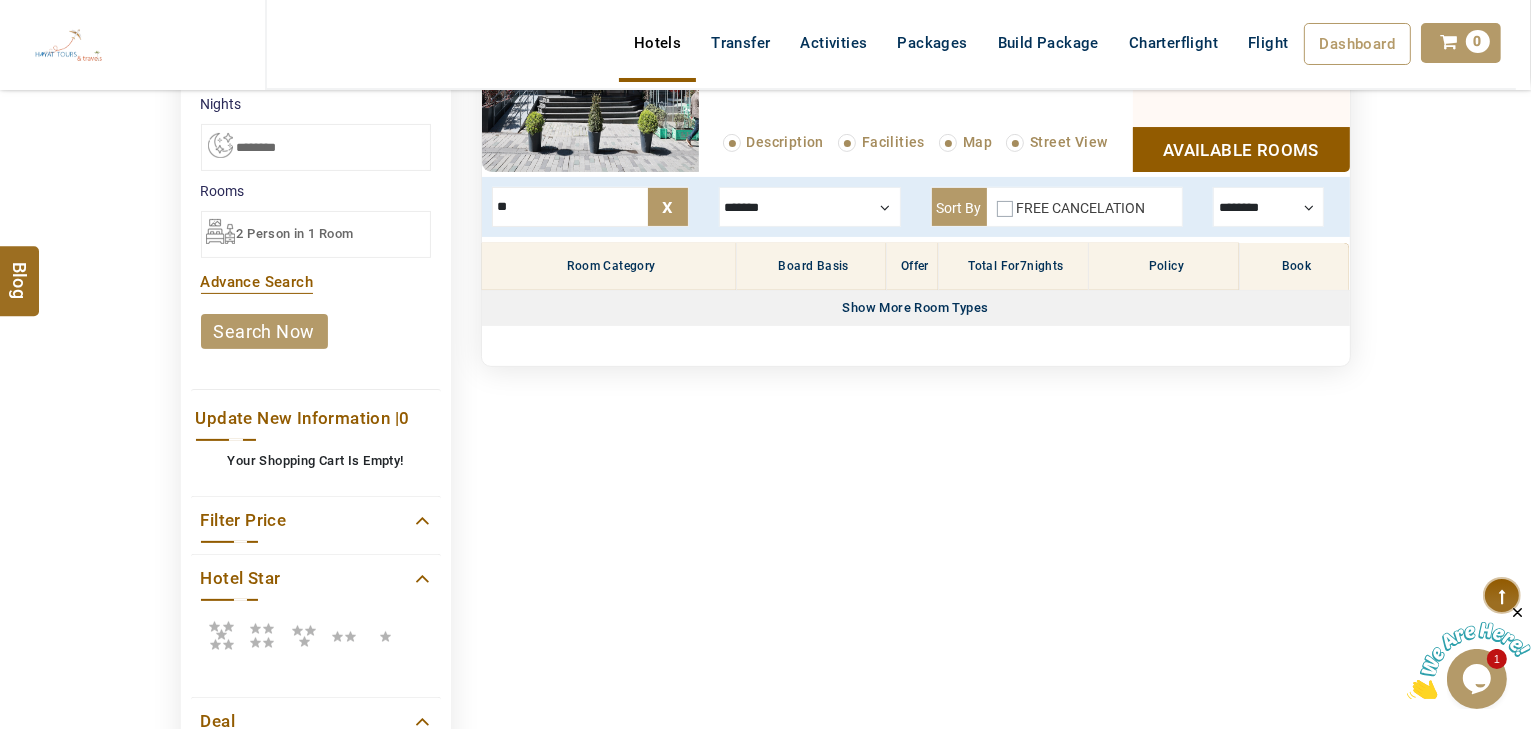 type on "*" 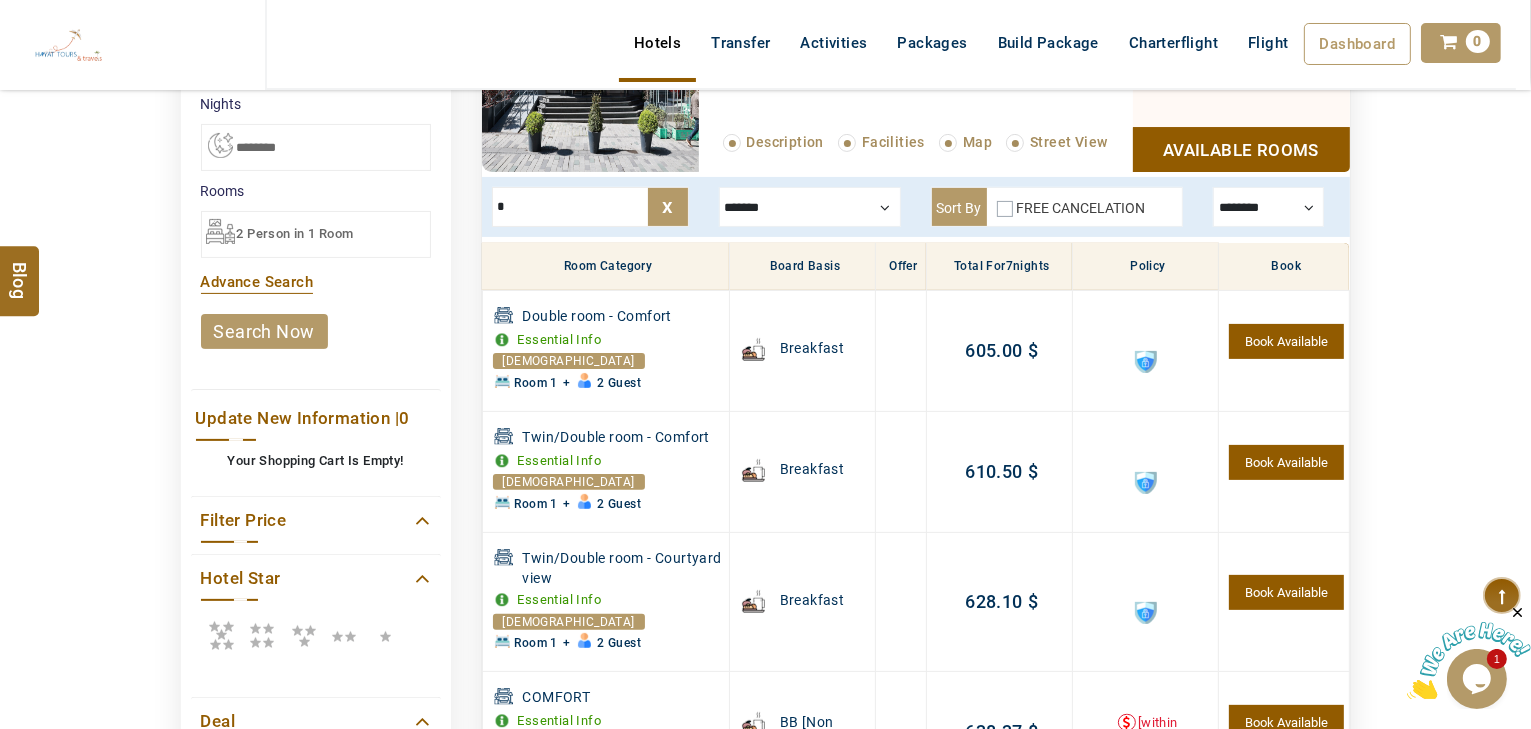 type 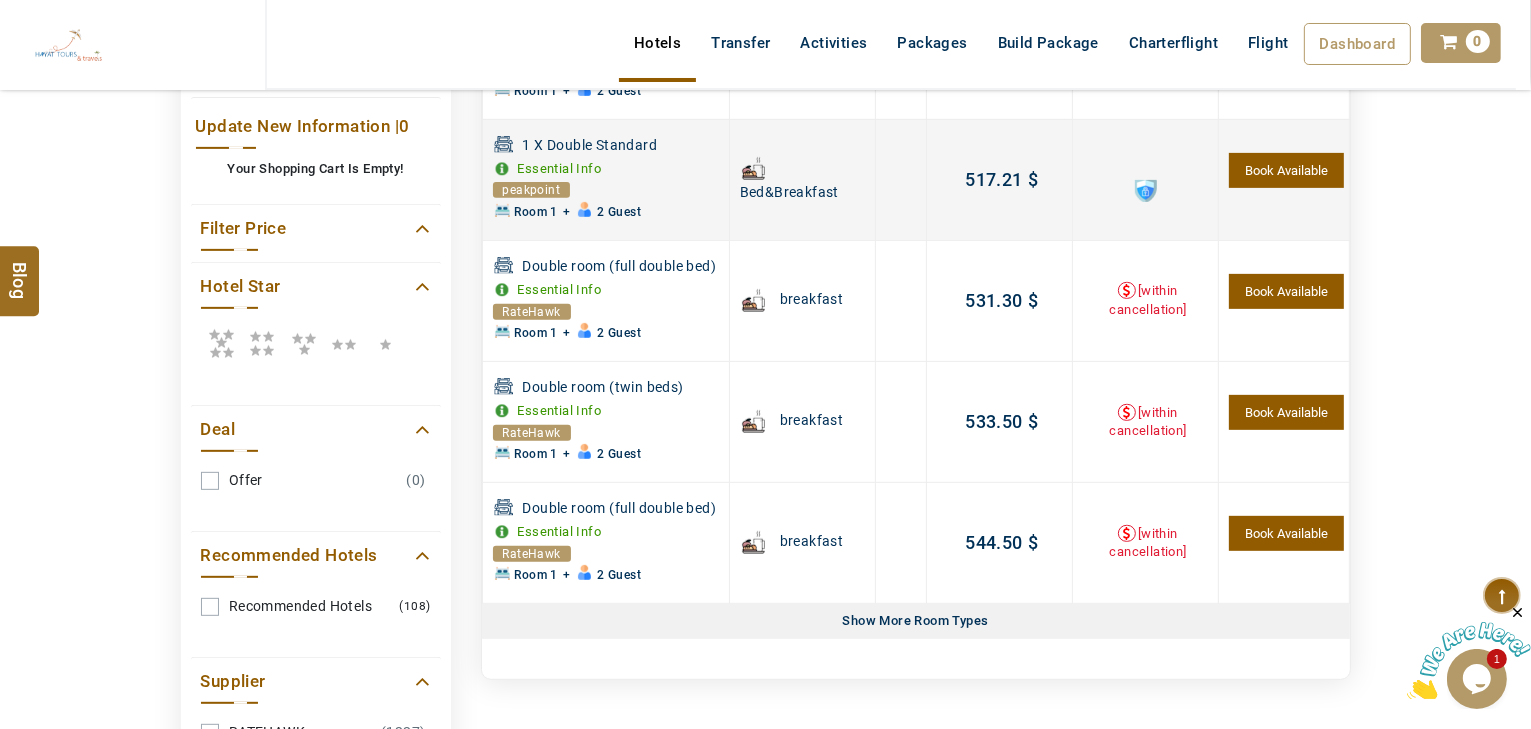 scroll, scrollTop: 800, scrollLeft: 0, axis: vertical 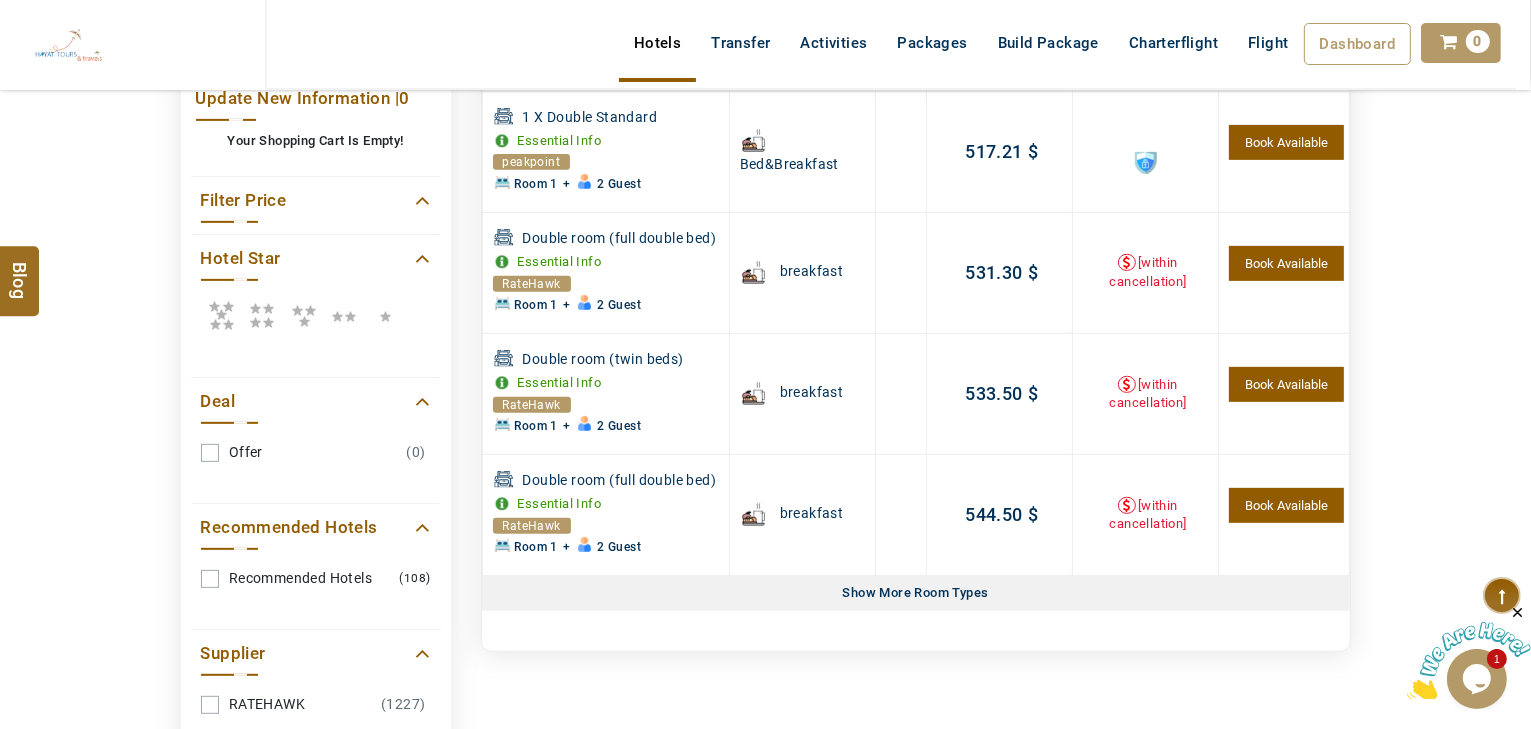 click on "Show More Room Types" at bounding box center (916, 593) 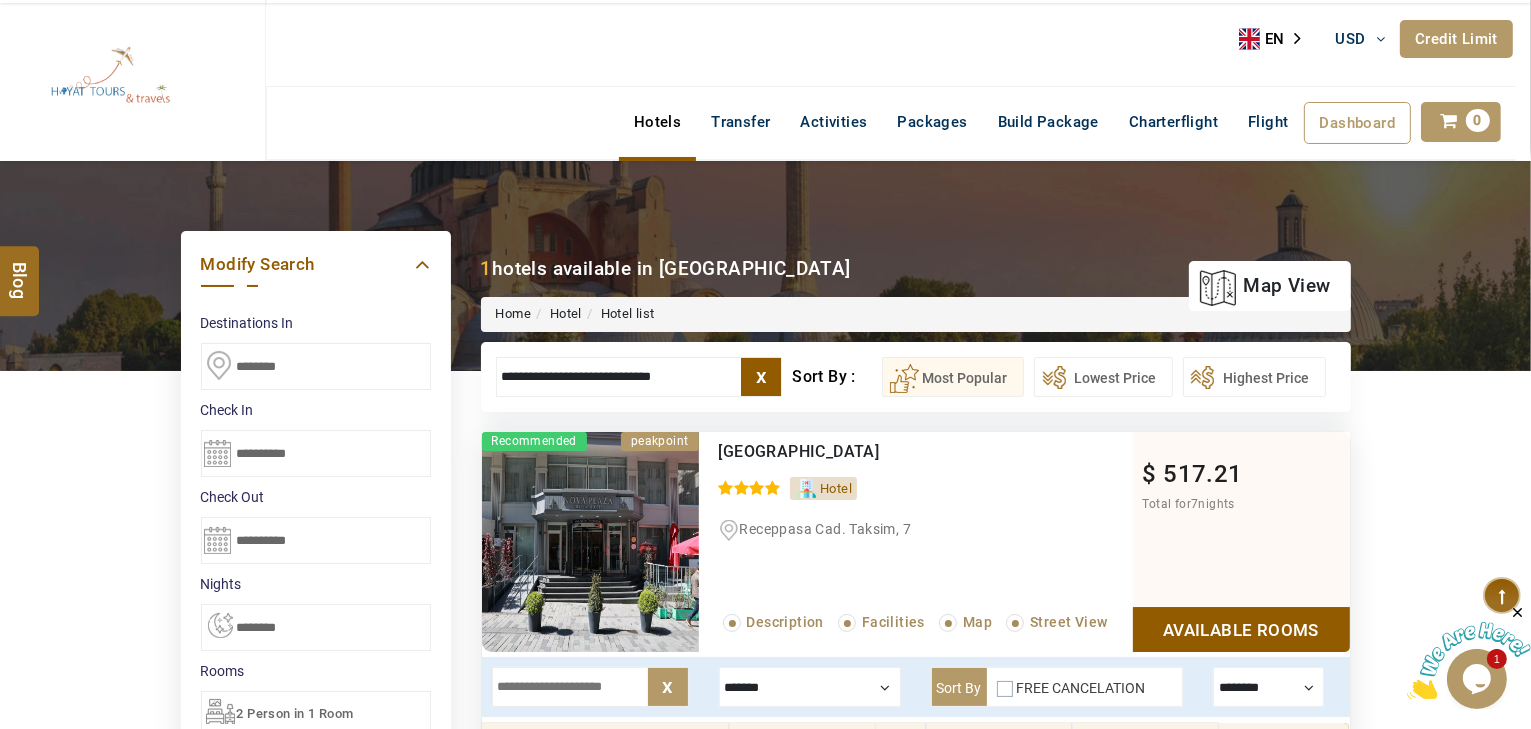 scroll, scrollTop: 0, scrollLeft: 0, axis: both 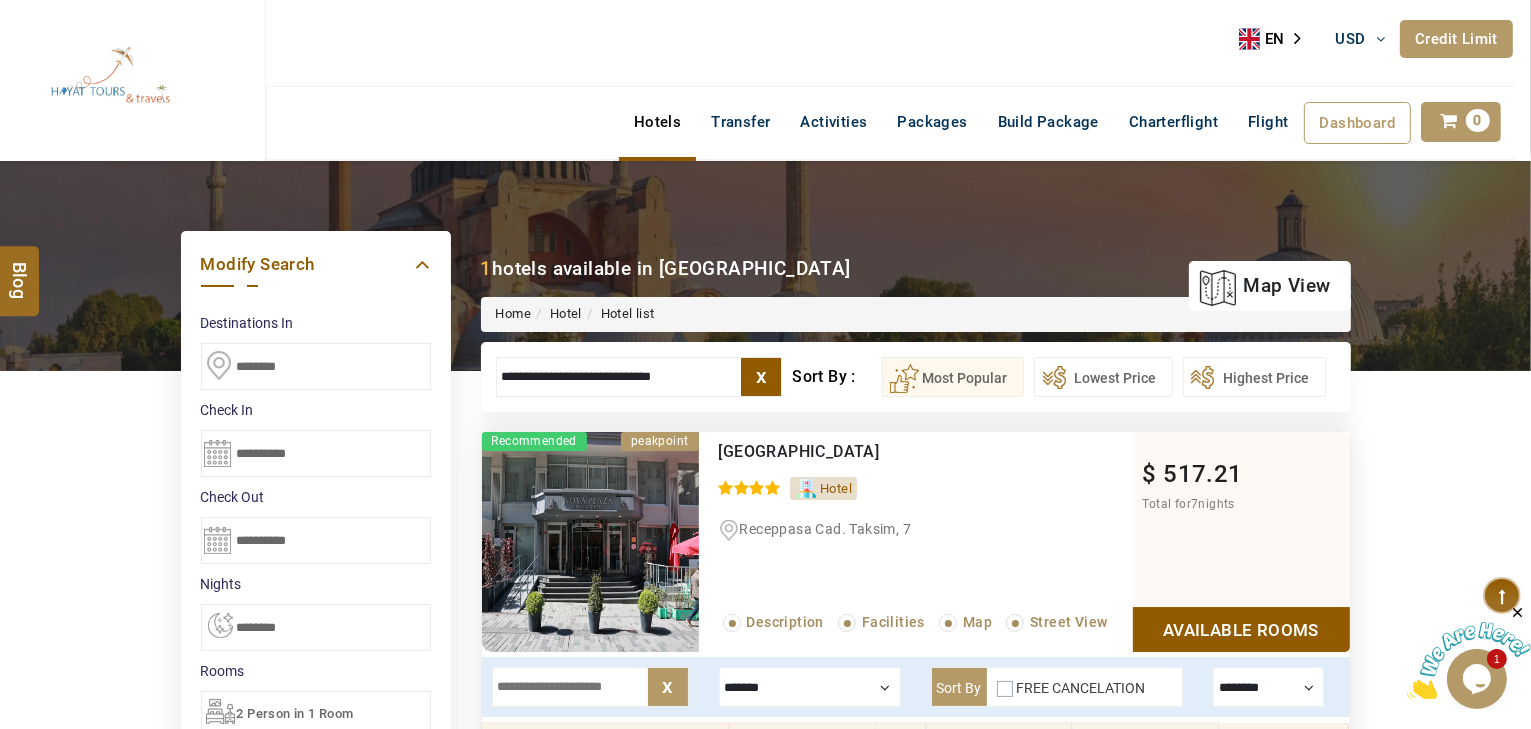 drag, startPoint x: 940, startPoint y: 446, endPoint x: 707, endPoint y: 446, distance: 233 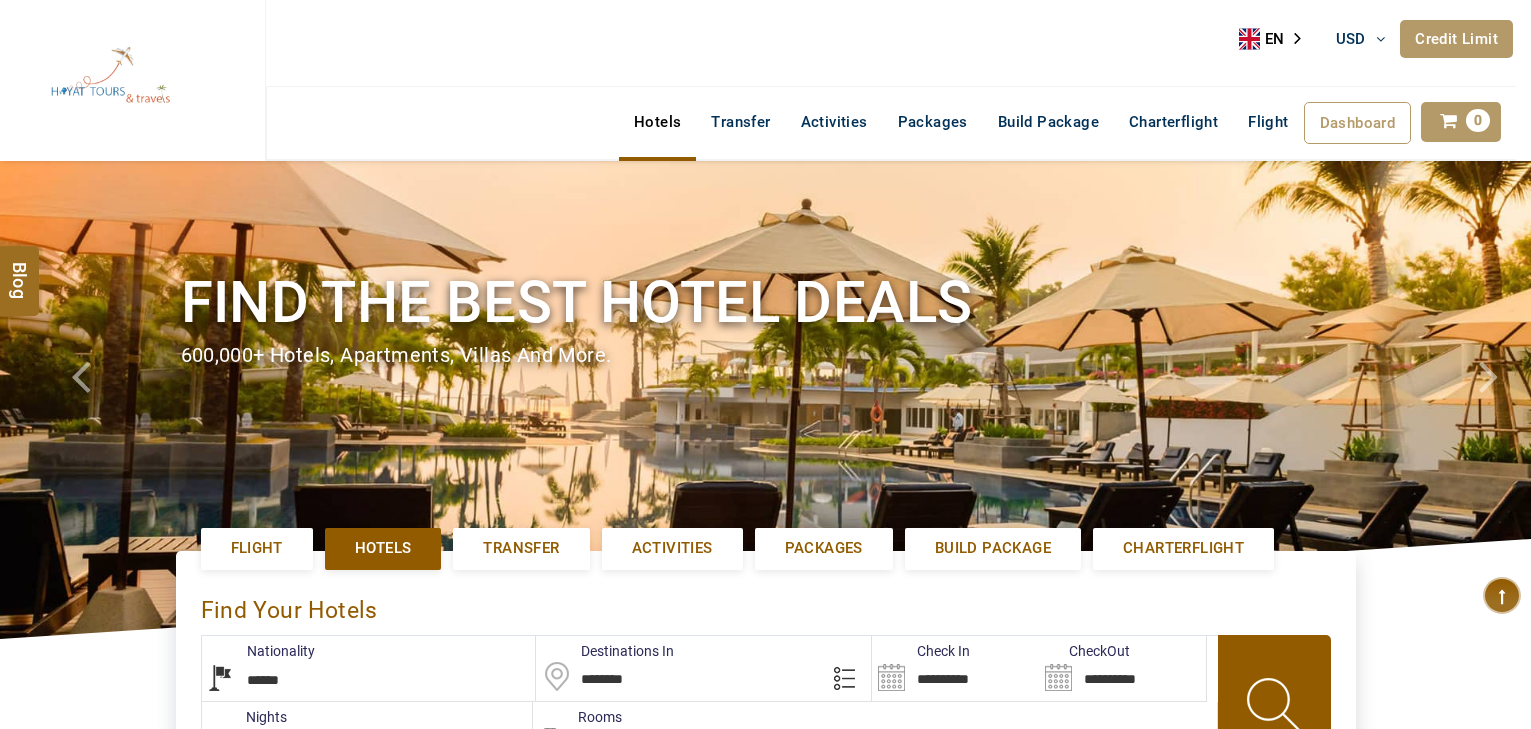 select on "******" 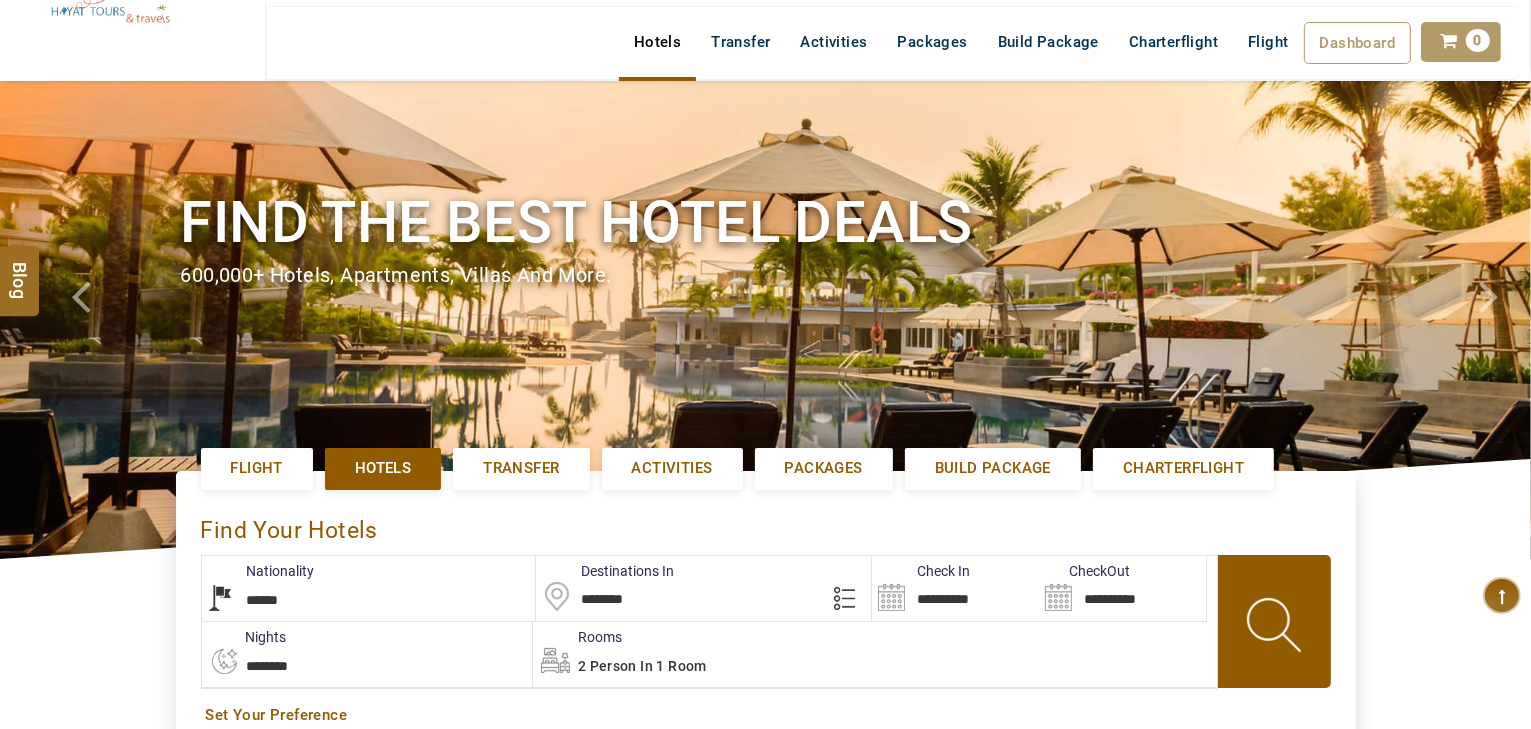click on "**********" at bounding box center [369, 588] 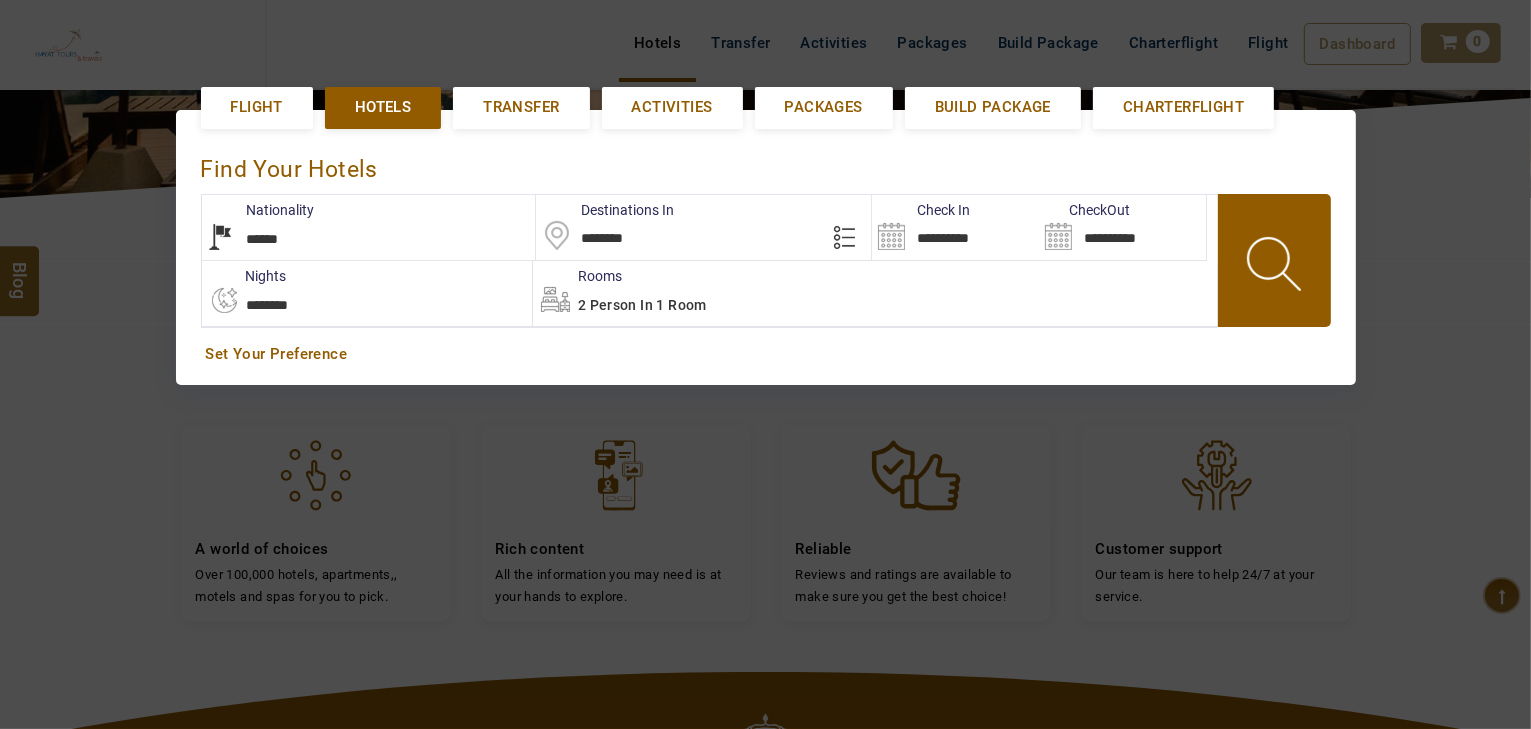 scroll, scrollTop: 460, scrollLeft: 0, axis: vertical 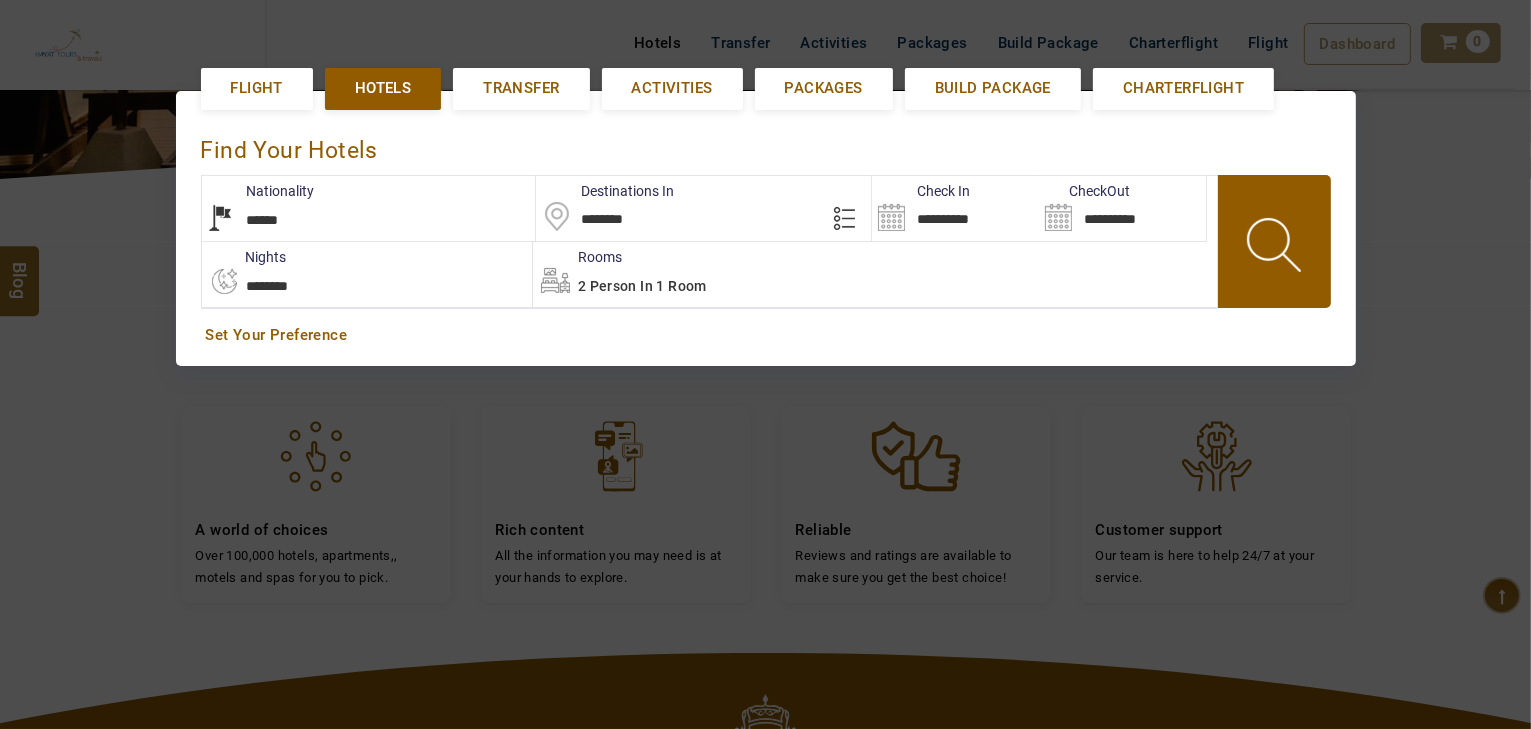 select on "******" 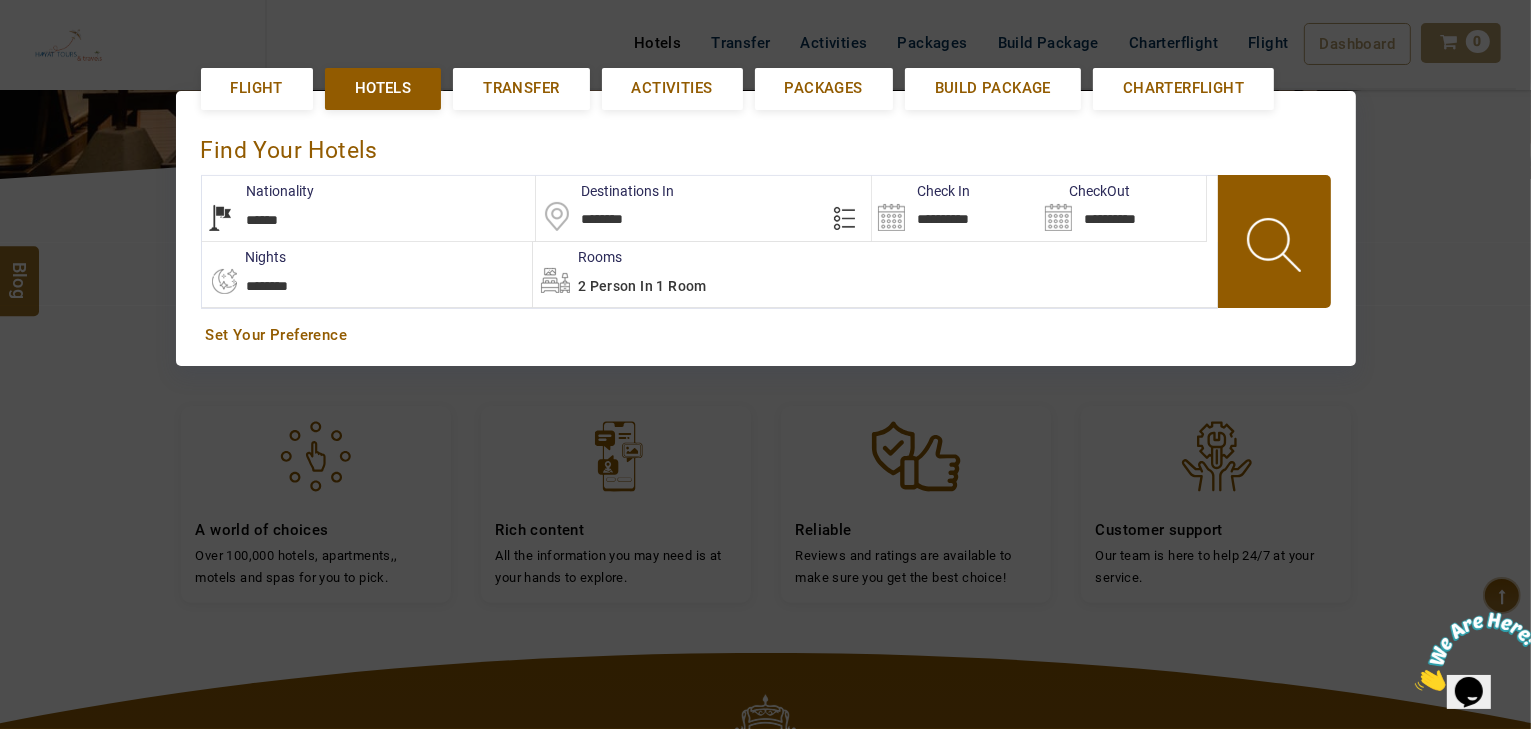 scroll, scrollTop: 0, scrollLeft: 0, axis: both 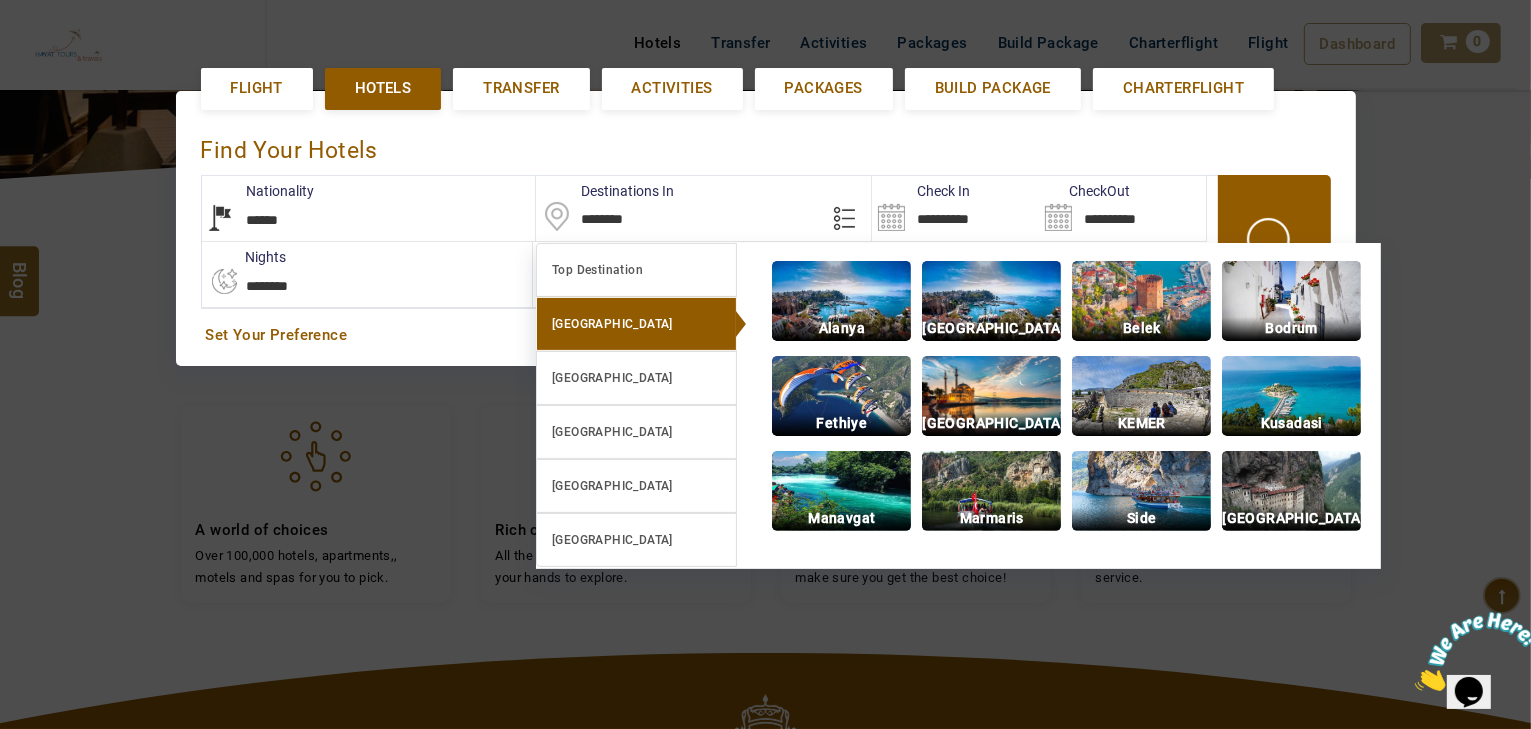 click on "Antalya" at bounding box center (991, 328) 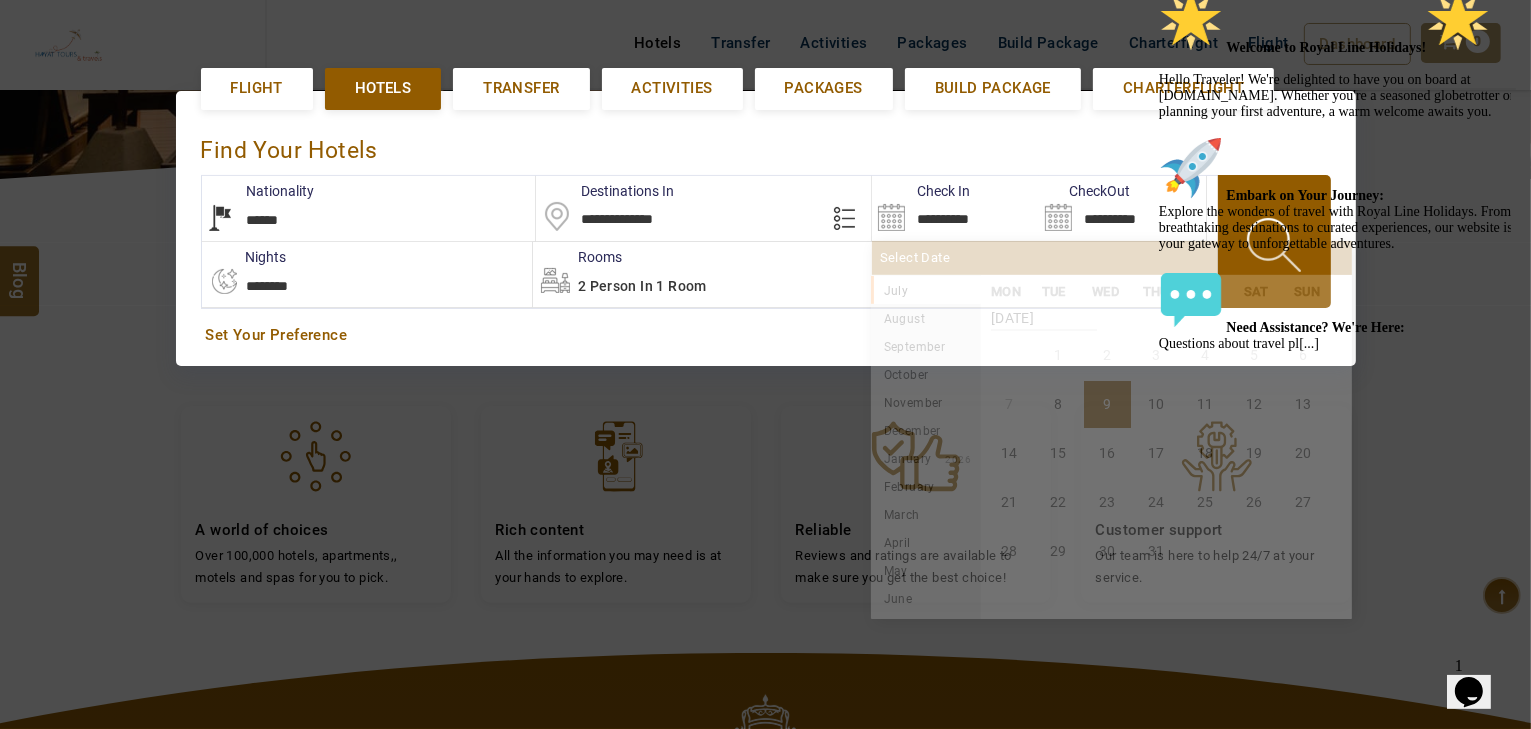 click on "**********" at bounding box center [955, 208] 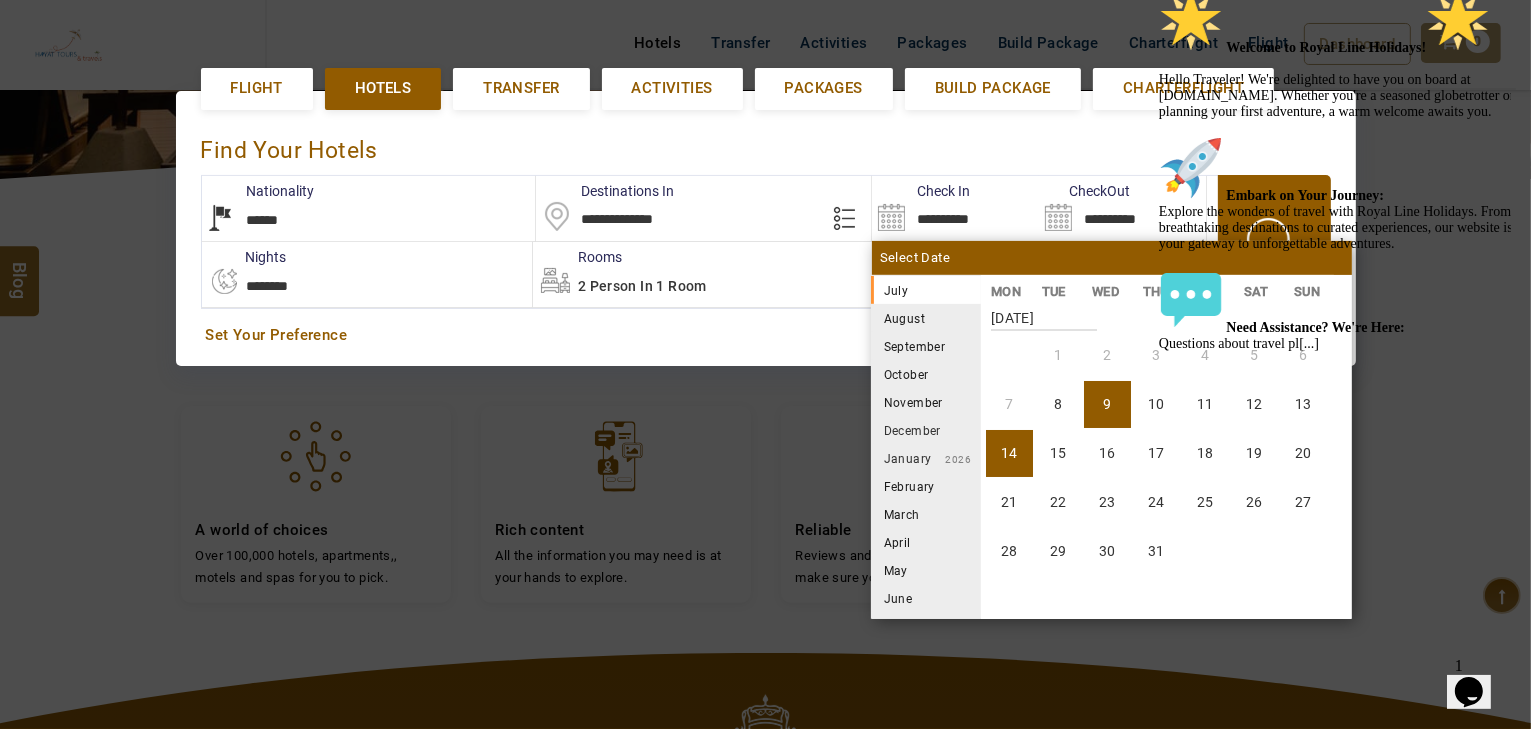 click on "14" at bounding box center [1009, 453] 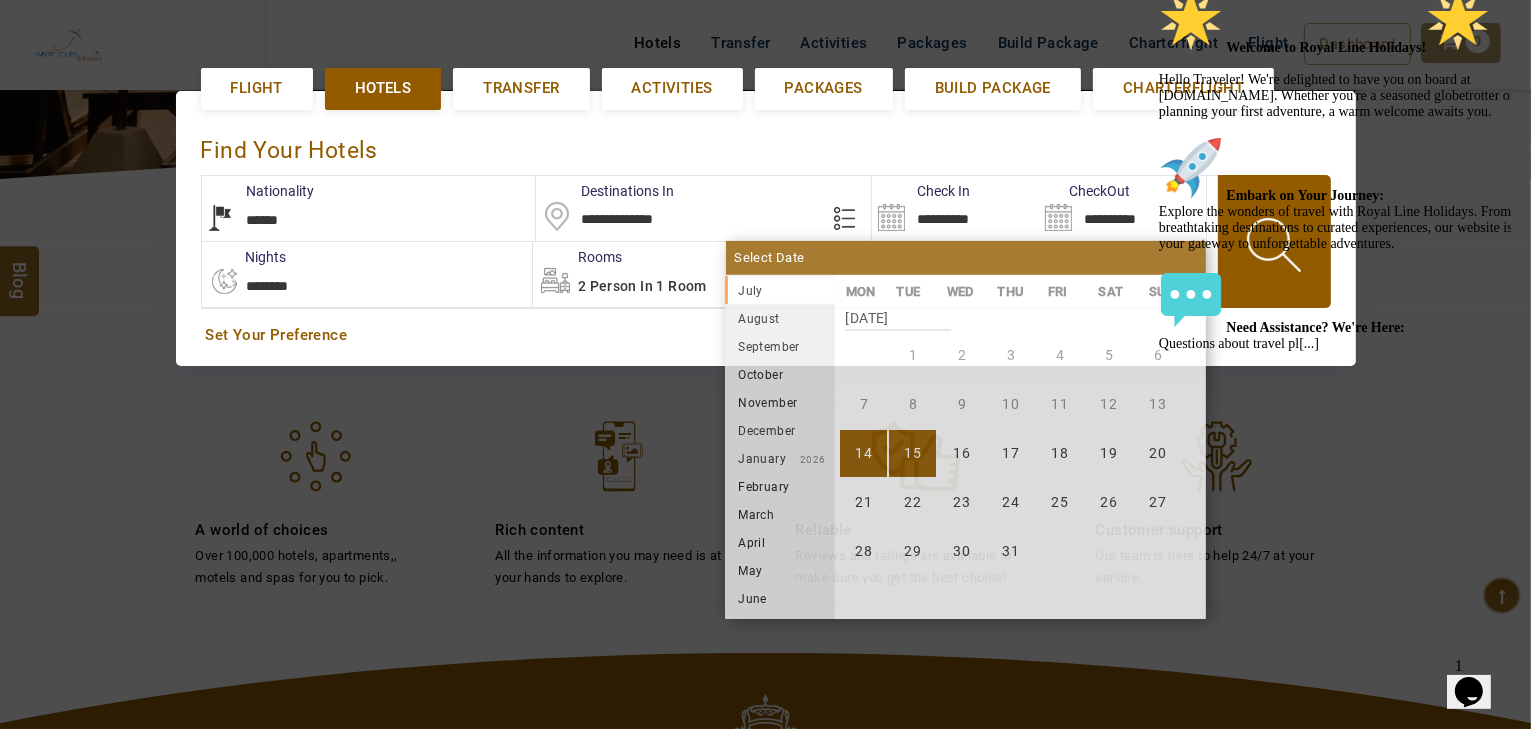 drag, startPoint x: 407, startPoint y: 276, endPoint x: 356, endPoint y: 291, distance: 53.160137 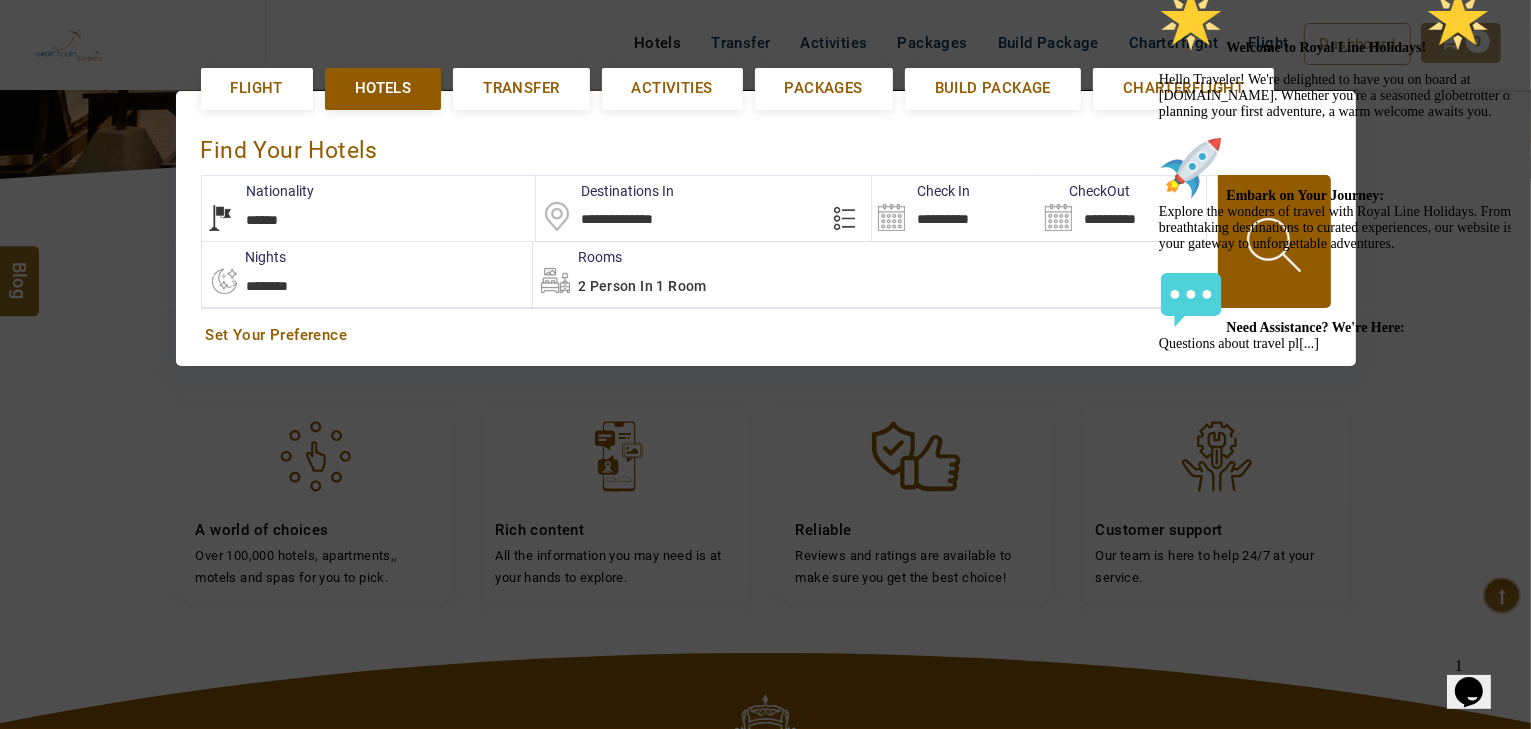 select on "*" 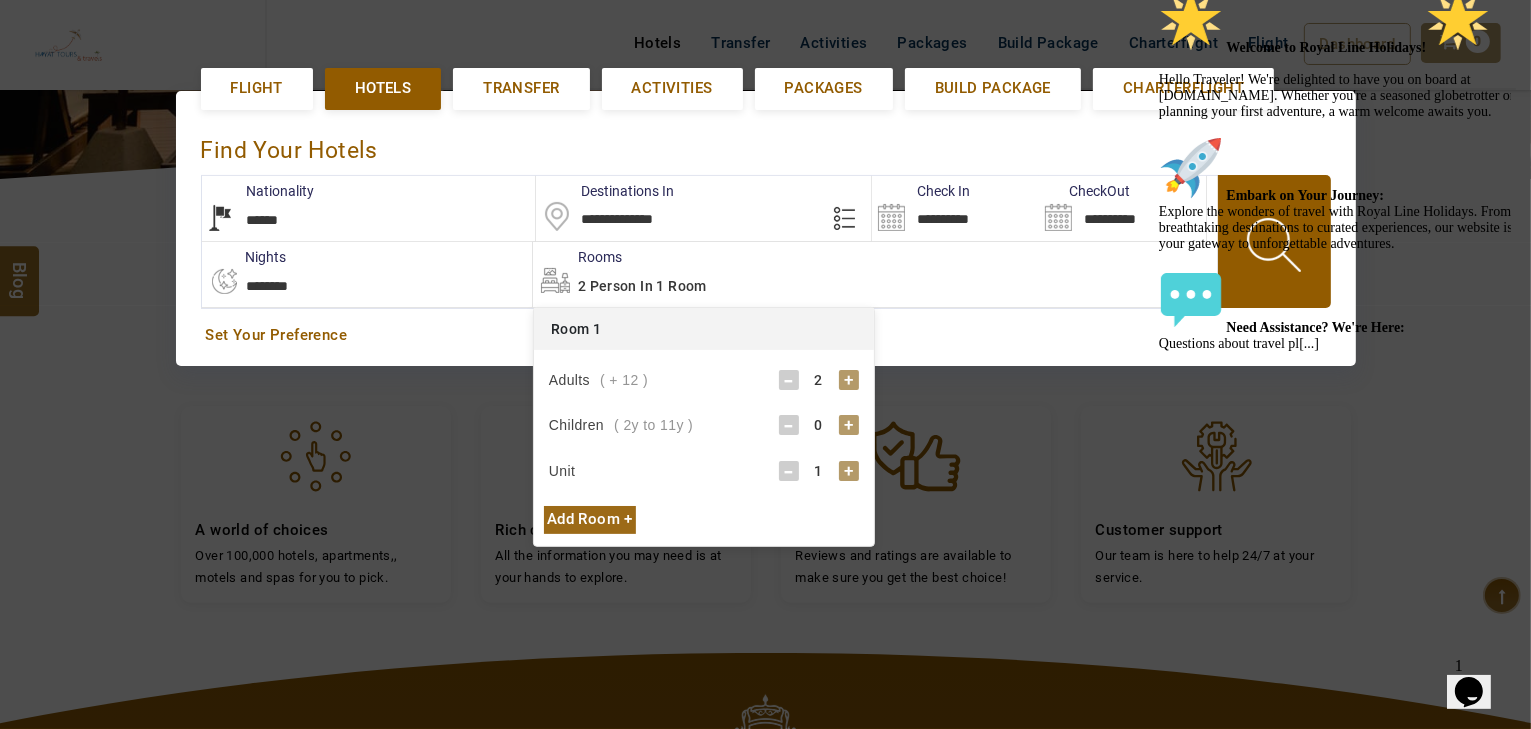 click on "2 Person in    1 Room" at bounding box center (875, 274) 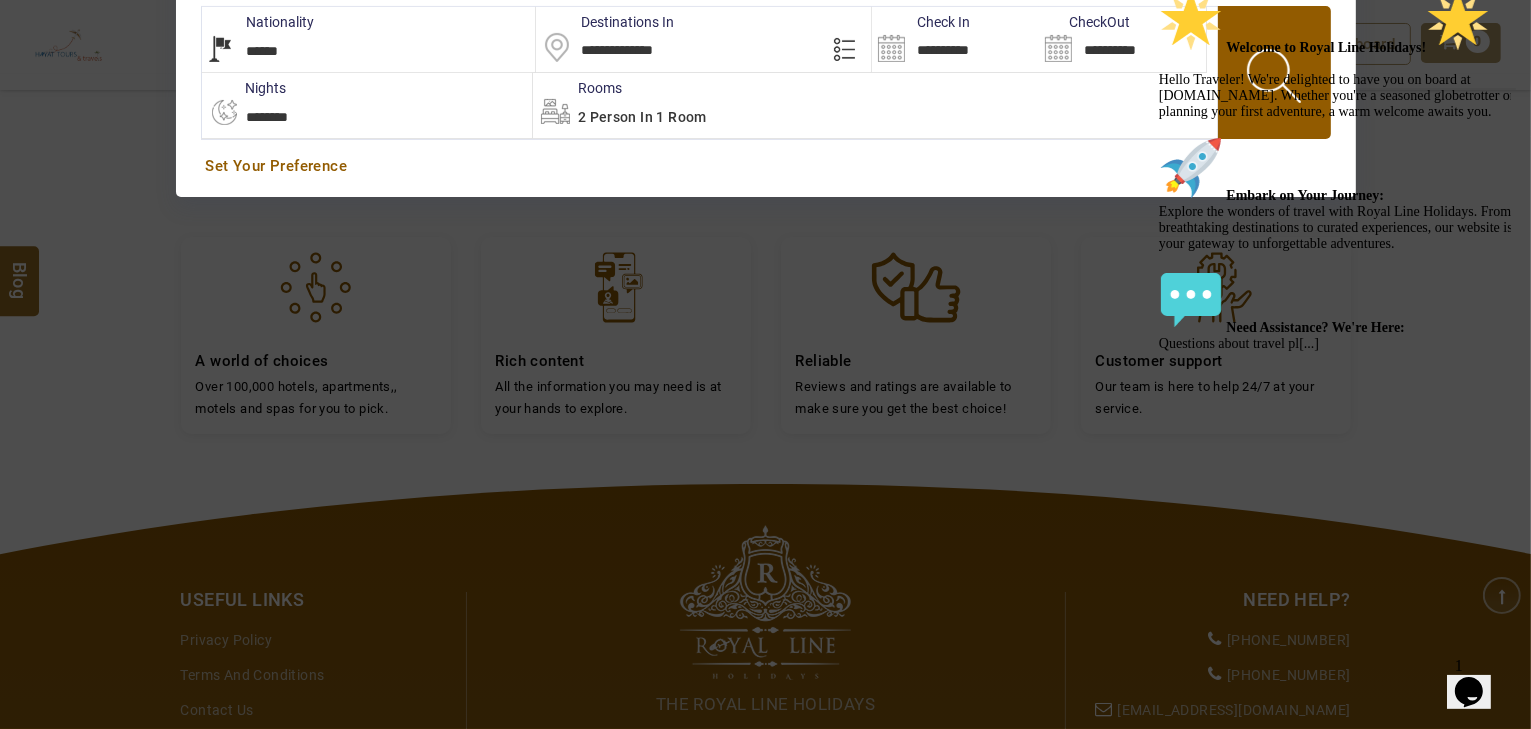 scroll, scrollTop: 620, scrollLeft: 0, axis: vertical 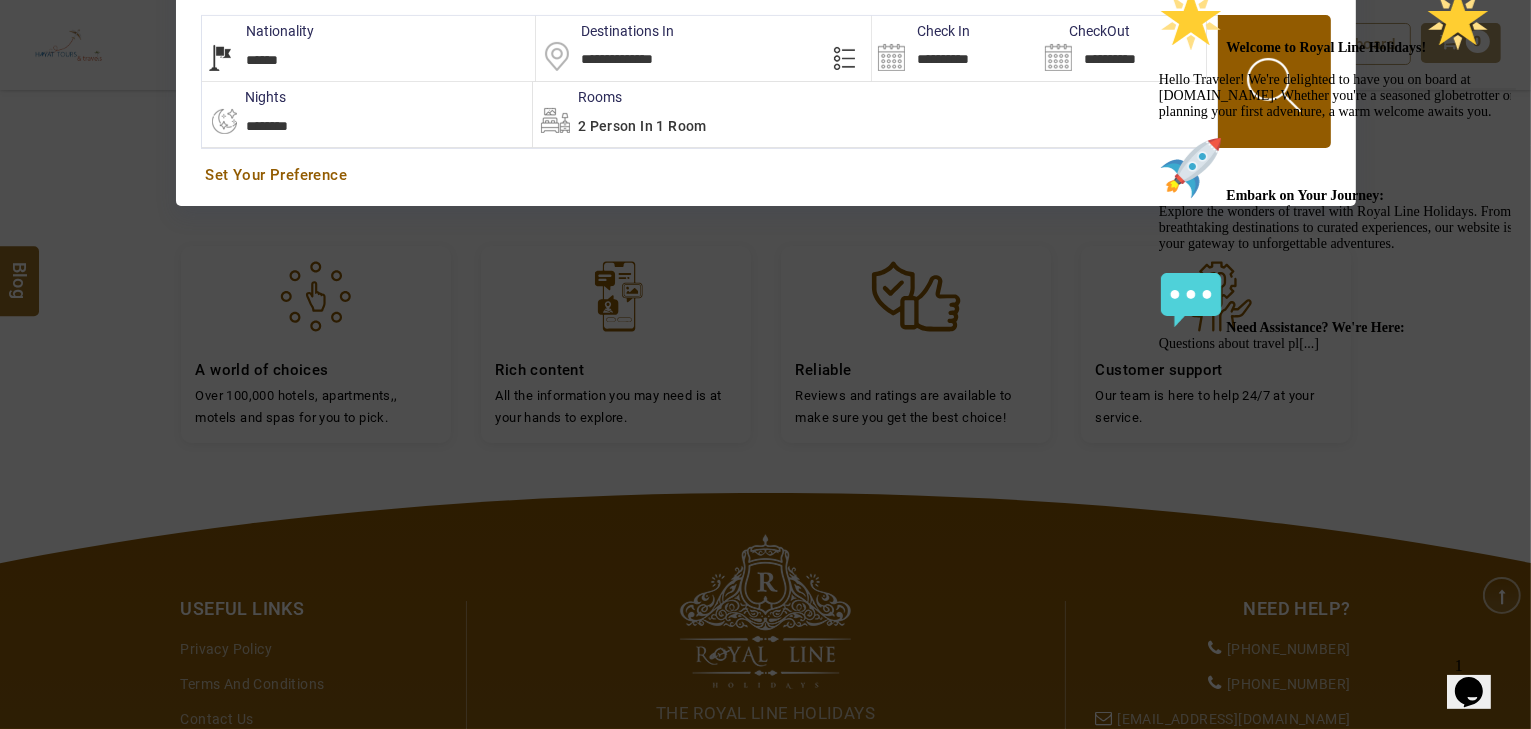 click on "2 Person in    1 Room" at bounding box center [642, 126] 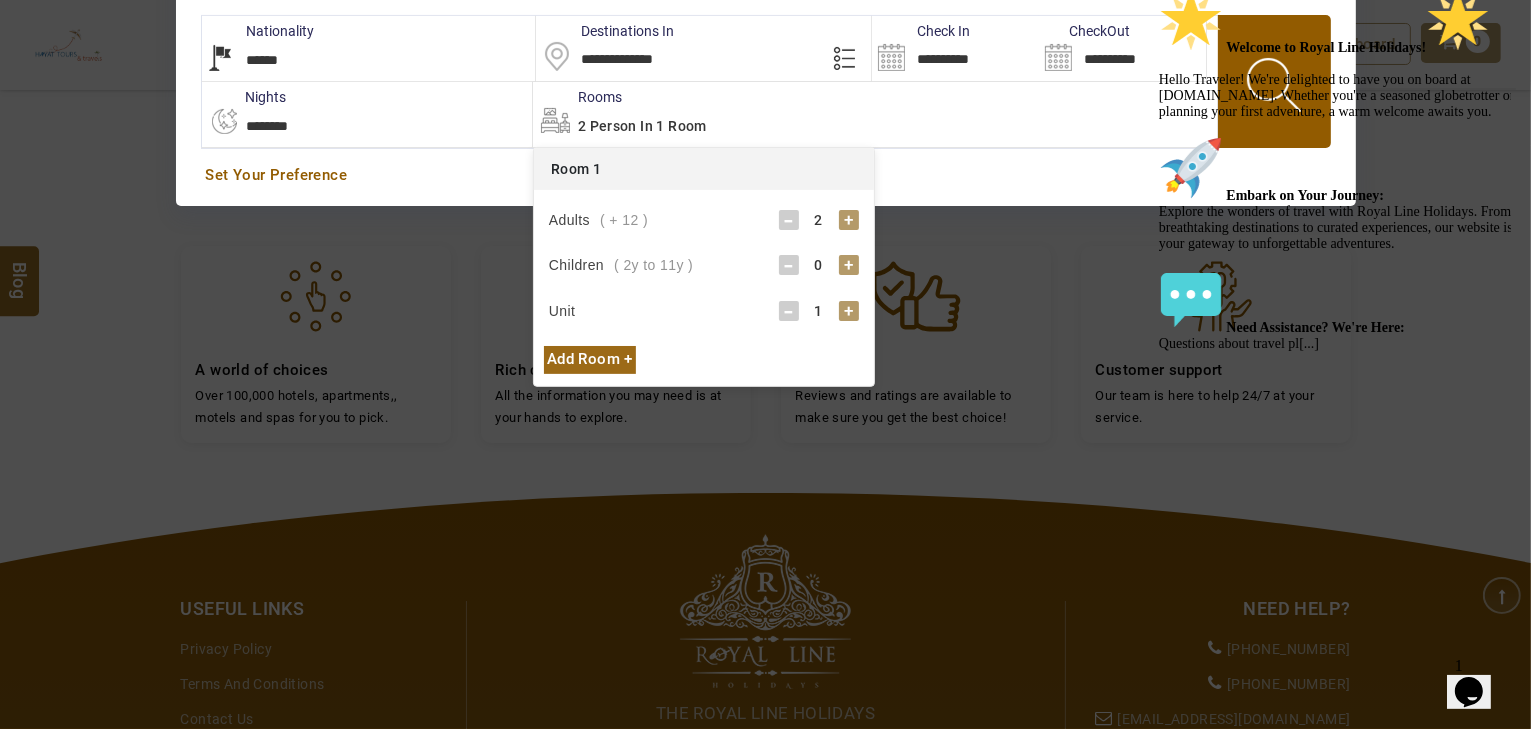 click on "0" at bounding box center [819, 265] 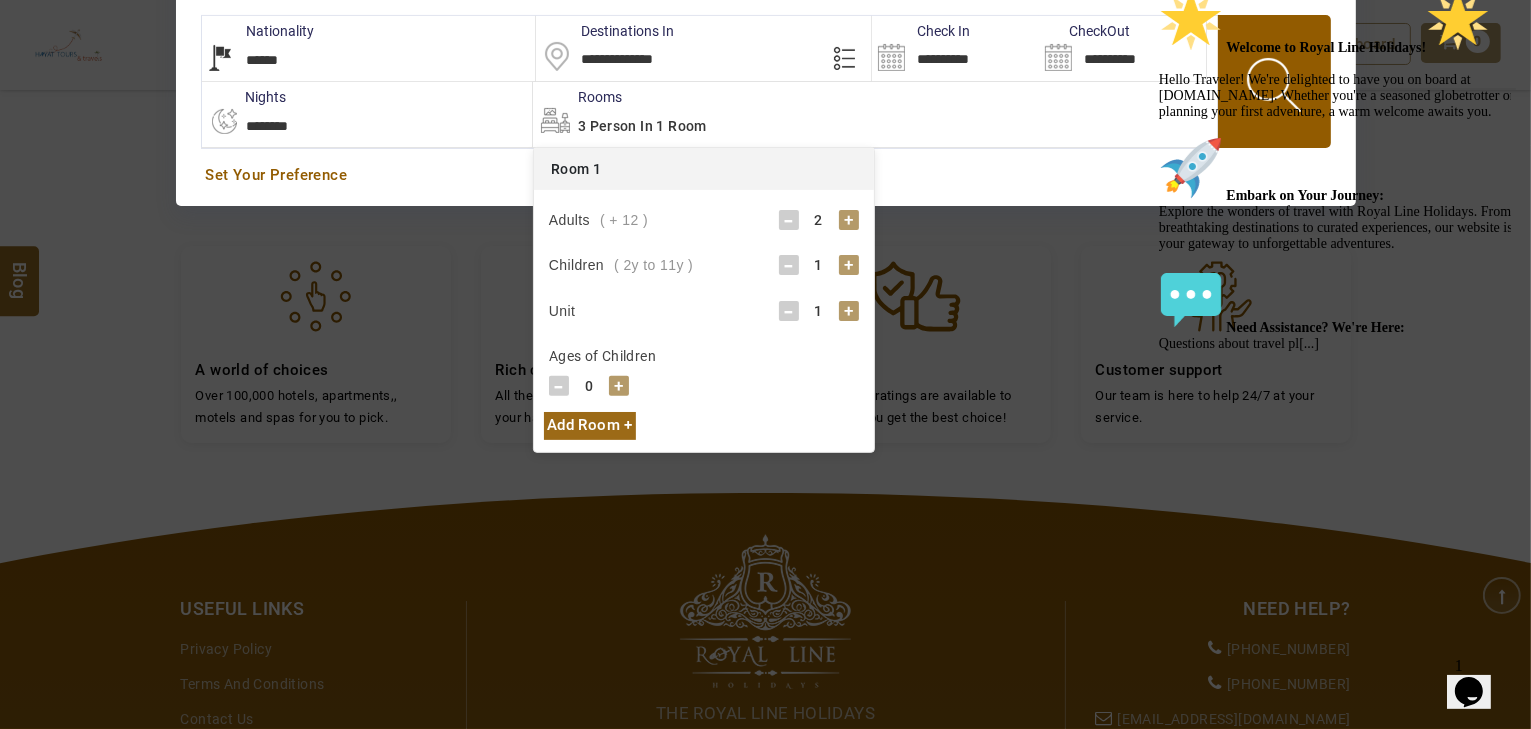 click on "+" at bounding box center (619, 386) 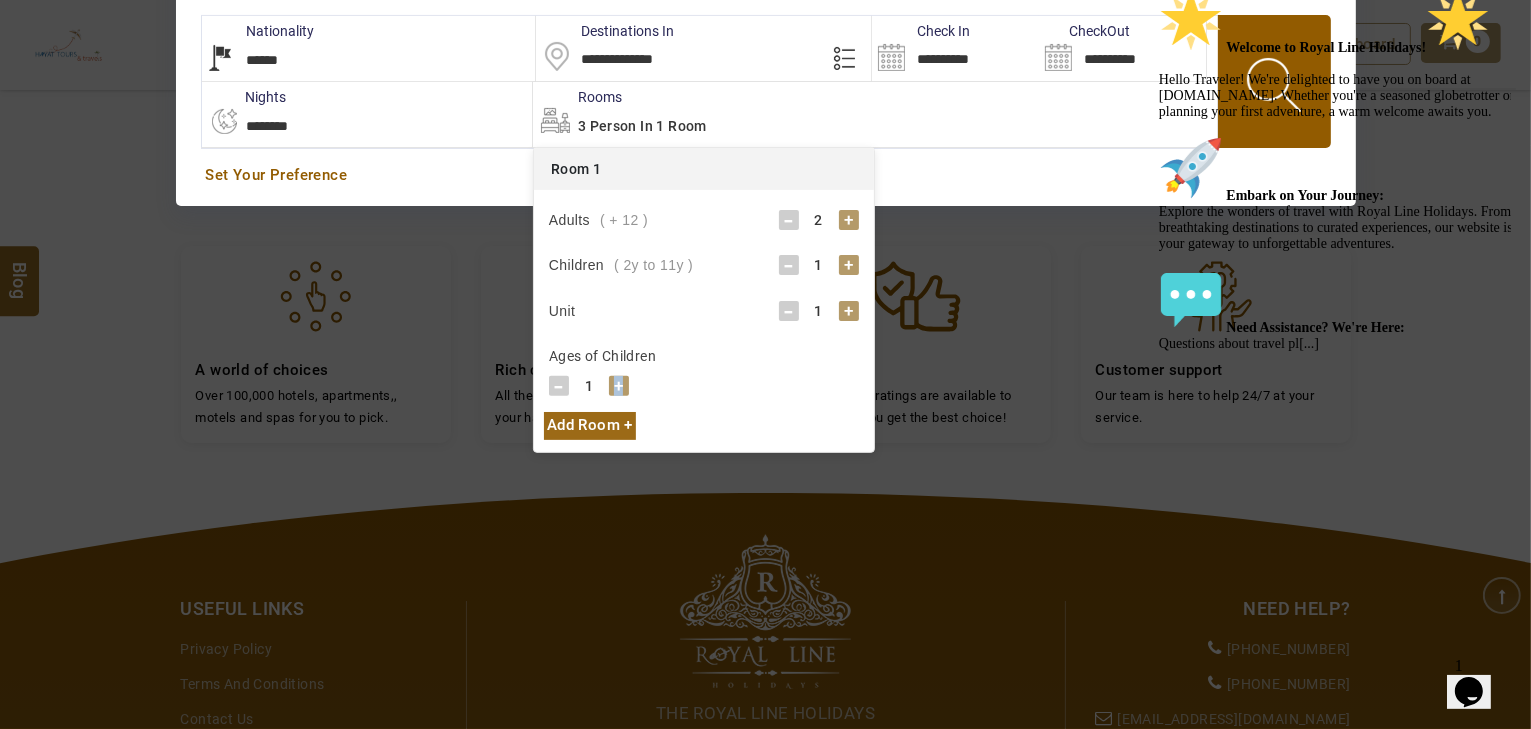 click on "+" at bounding box center (619, 386) 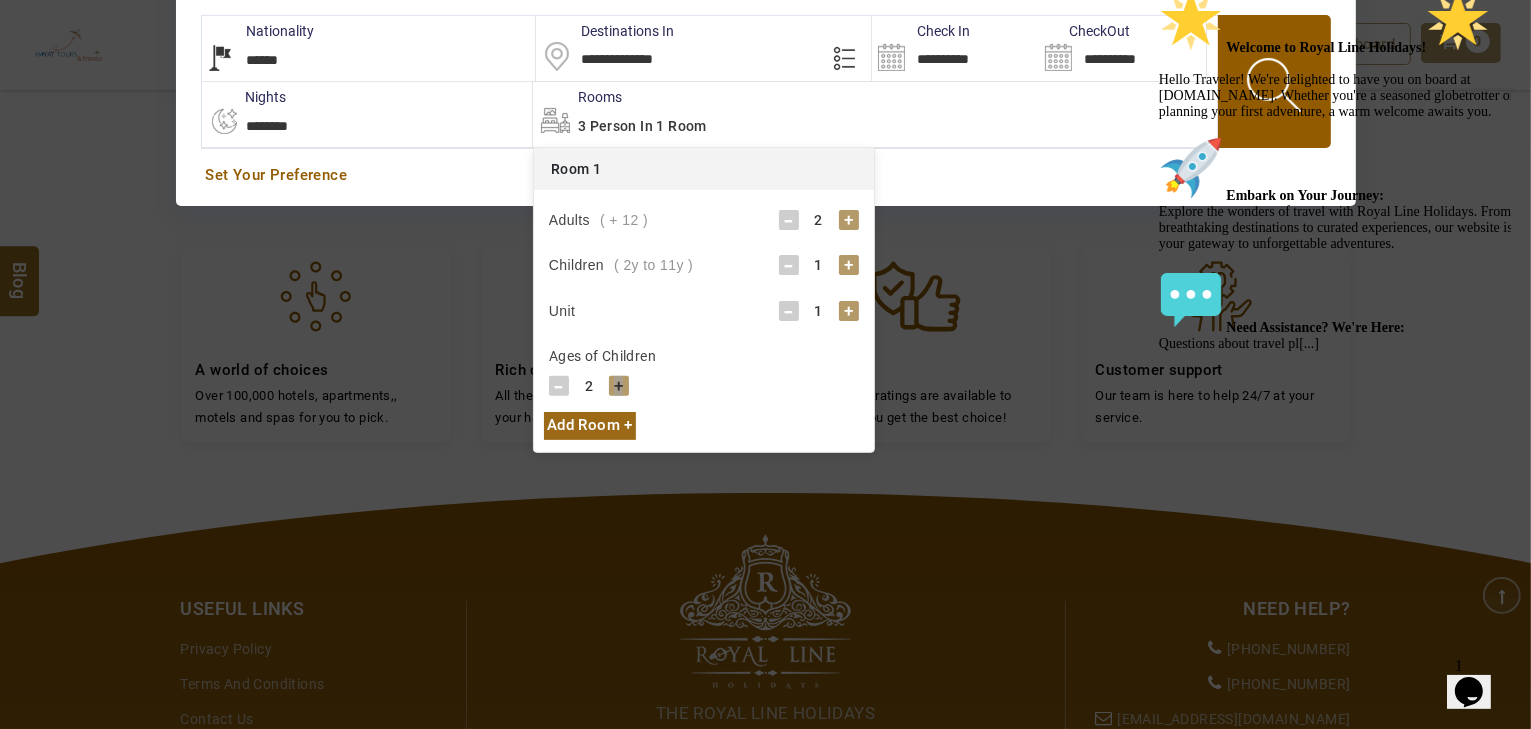 click on "Welcome to Royal Line Holidays!  Hello Traveler! We're delighted to have you on board at www.royallineholidays.com. Whether you're a seasoned globetrotter or planning your first adventure, a warm welcome awaits you.   Embark on Your Journey: Explore the wonders of travel with Royal Line Holidays. From breathtaking destinations to curated experiences, our website is your gateway to unforgettable adventures.   Need Assistance? We're Here: Questions about travel pl[...]" at bounding box center [1338, 170] 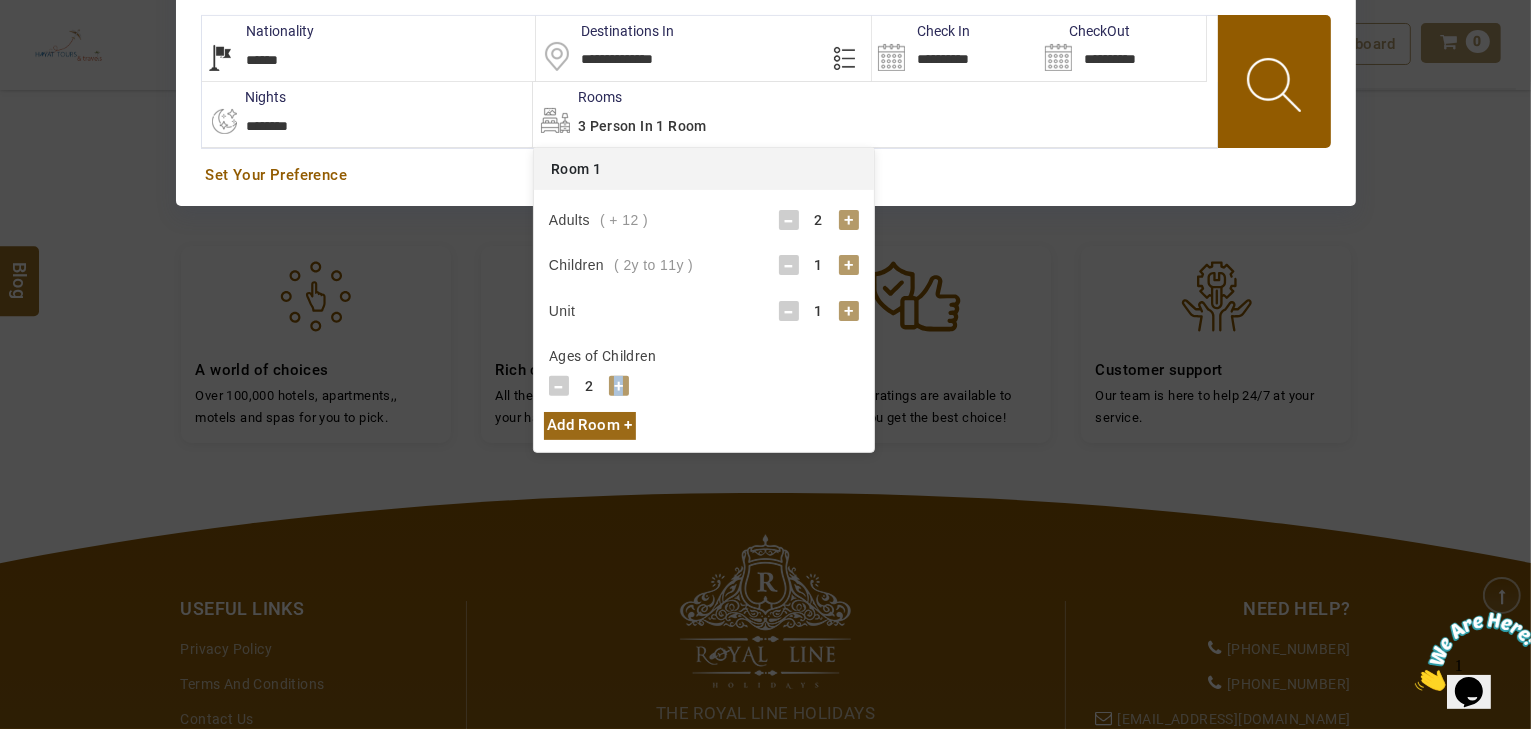 click at bounding box center (1276, 88) 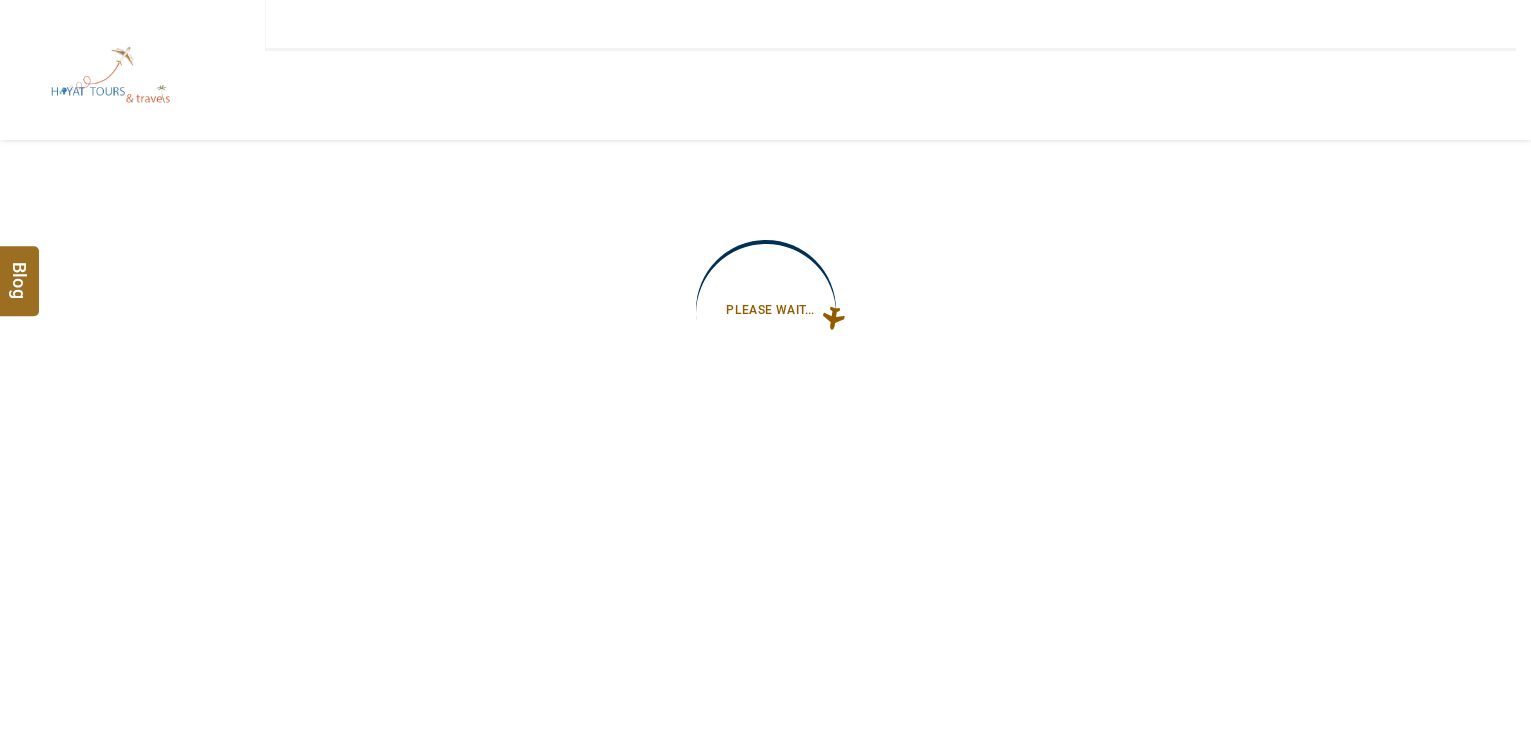 scroll, scrollTop: 0, scrollLeft: 0, axis: both 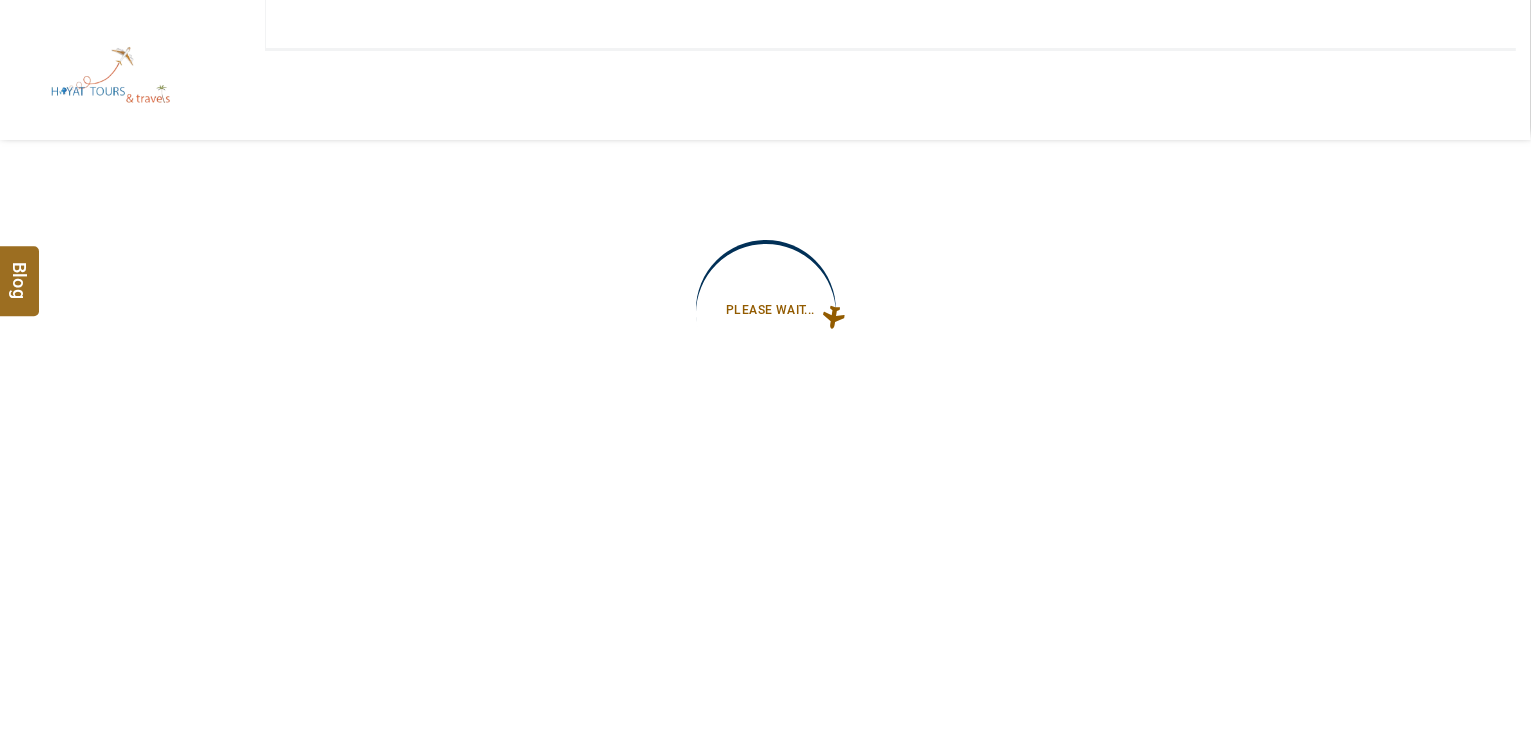 type on "**********" 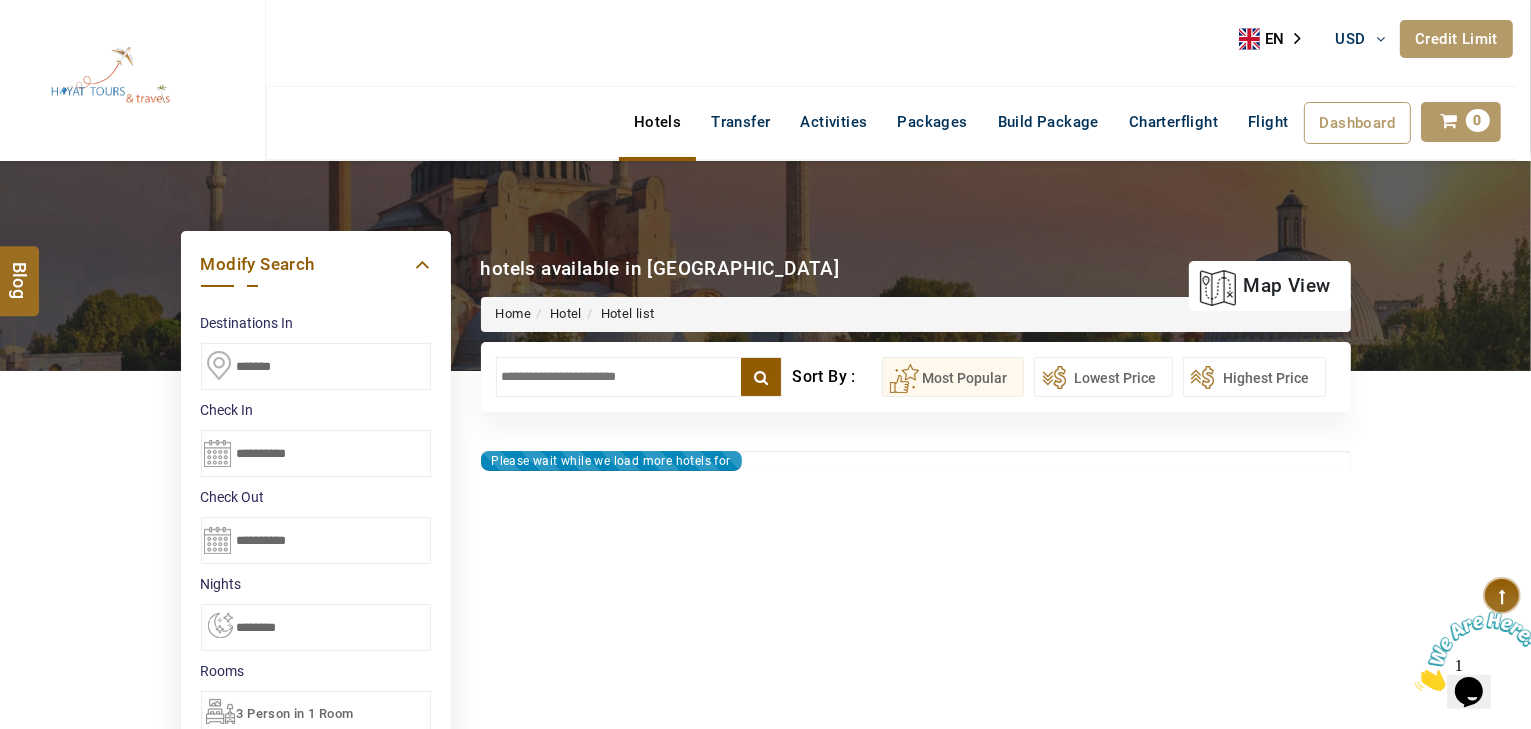 scroll, scrollTop: 0, scrollLeft: 0, axis: both 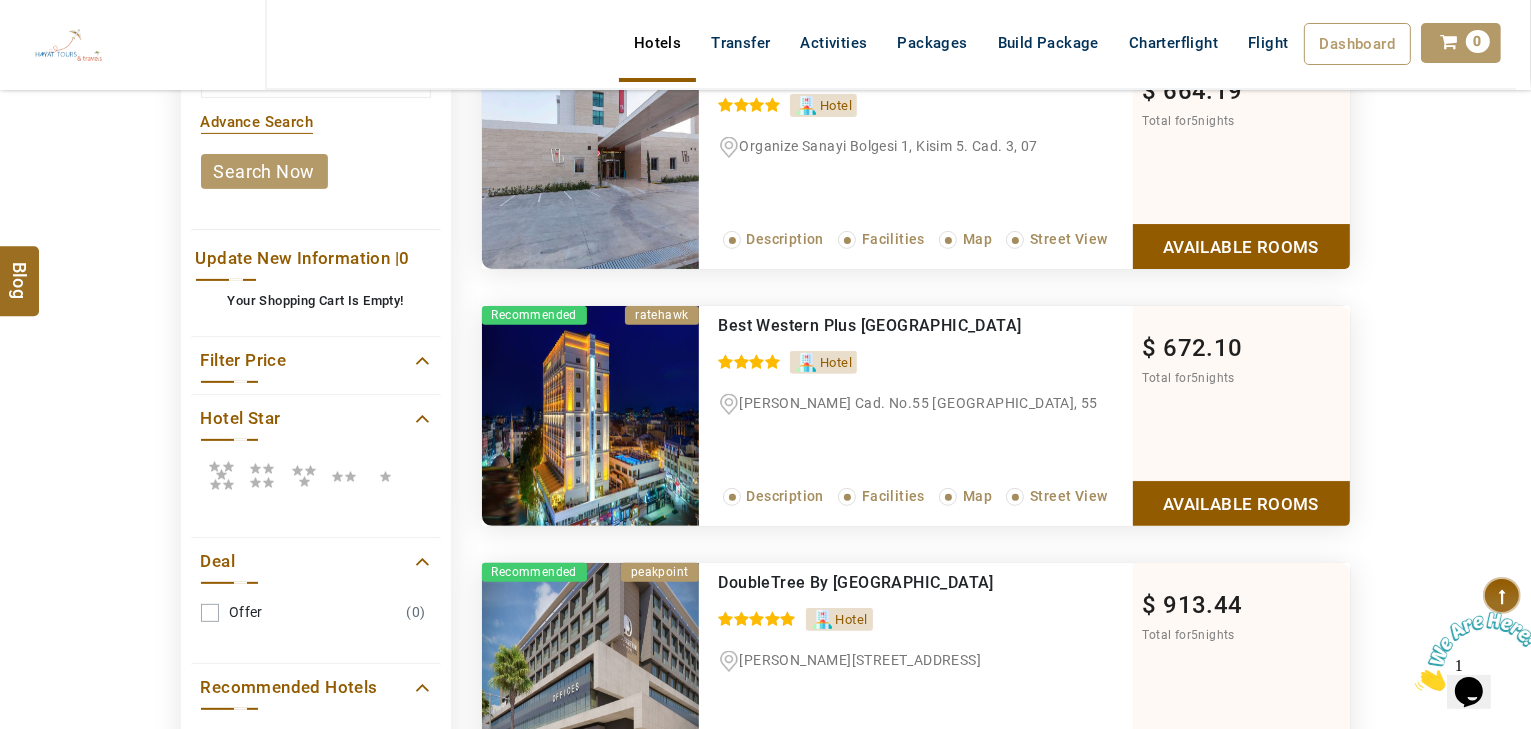 click at bounding box center [221, 475] 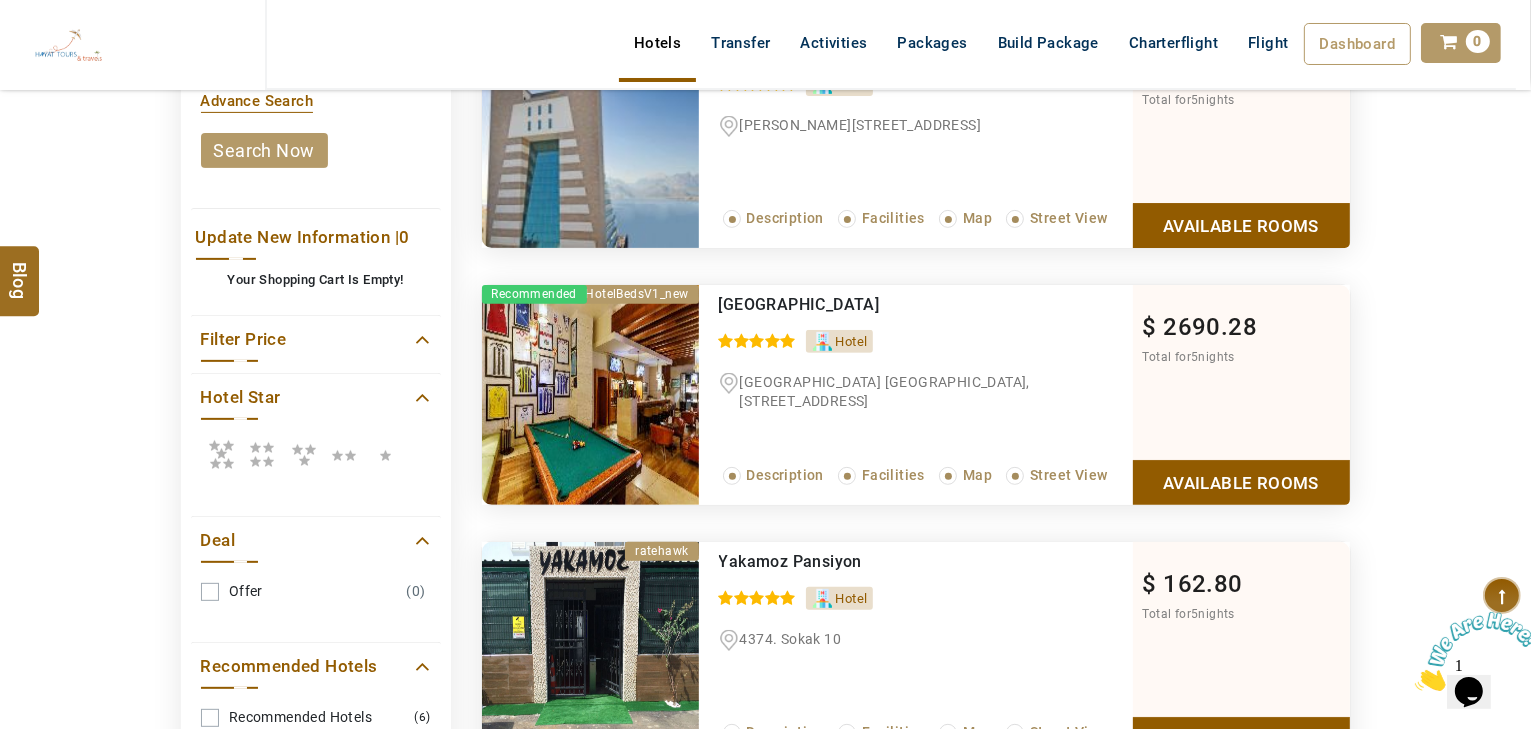 scroll, scrollTop: 640, scrollLeft: 0, axis: vertical 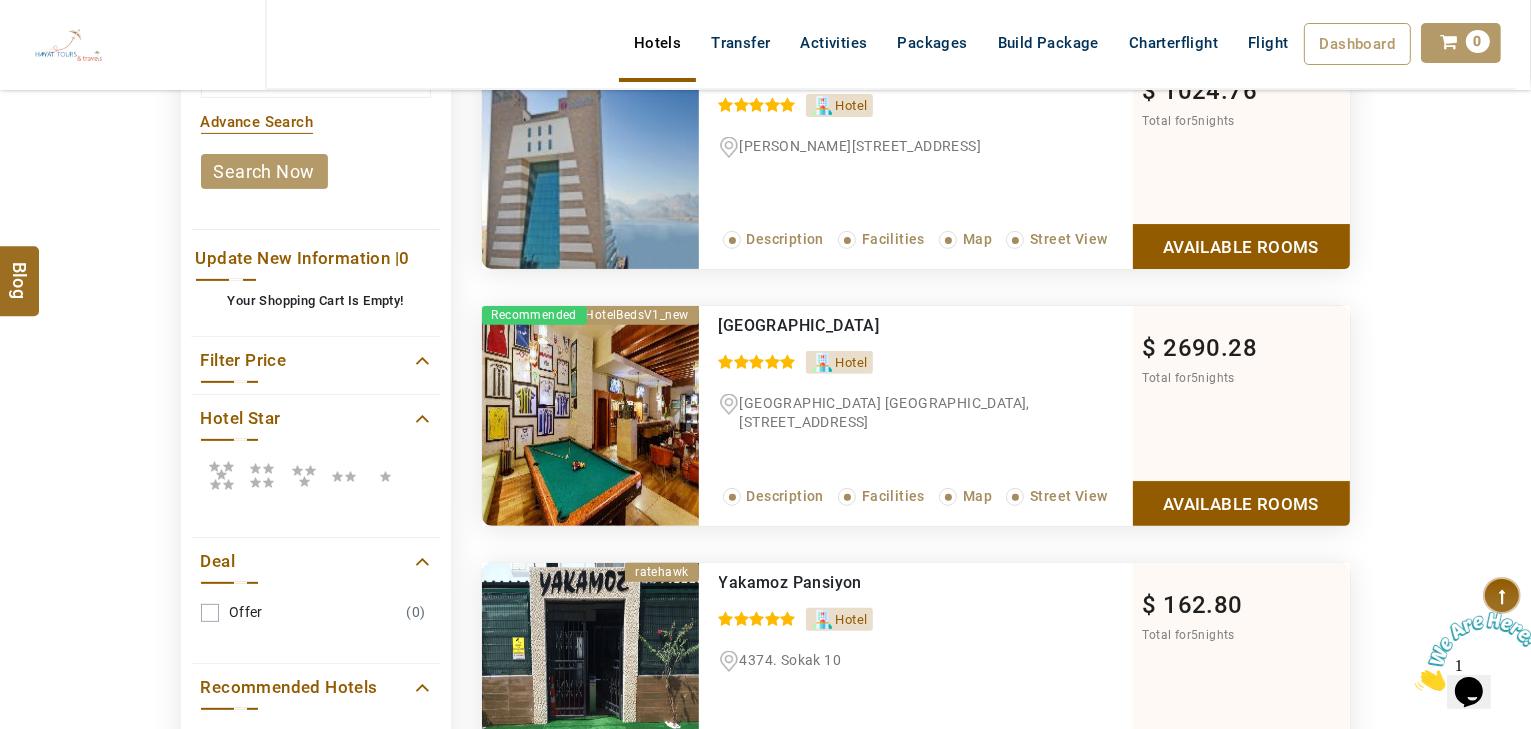 click at bounding box center (221, 475) 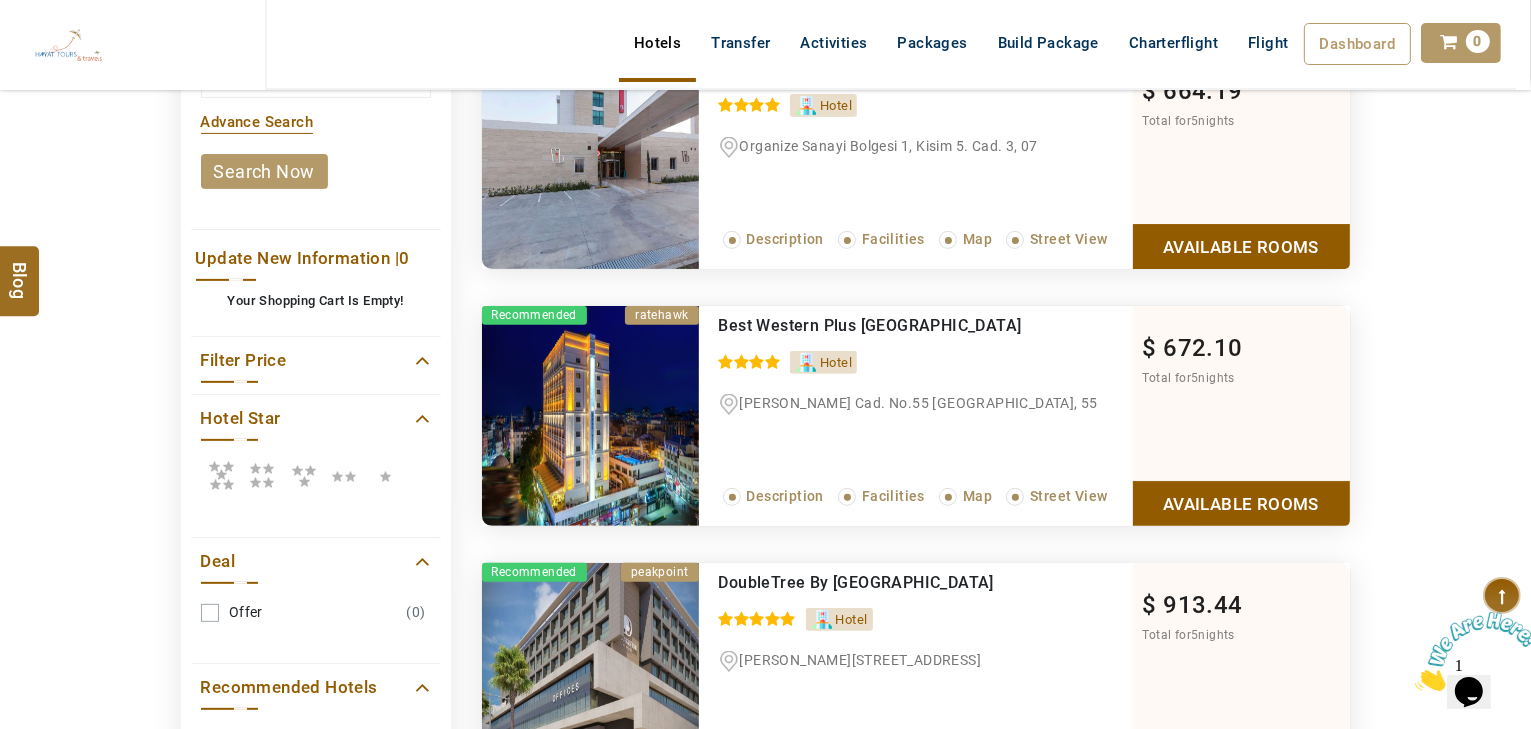 click at bounding box center [262, 475] 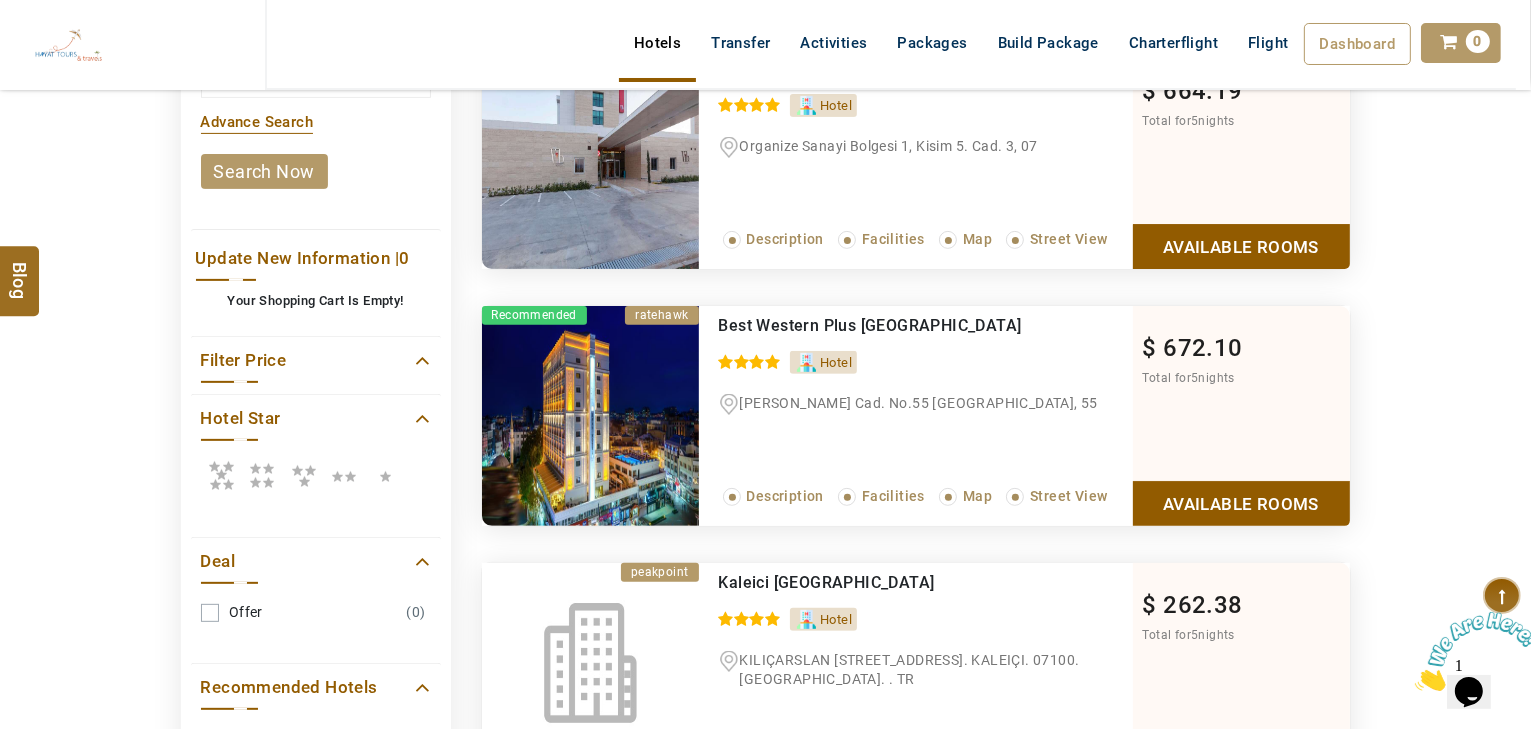 click at bounding box center [262, 475] 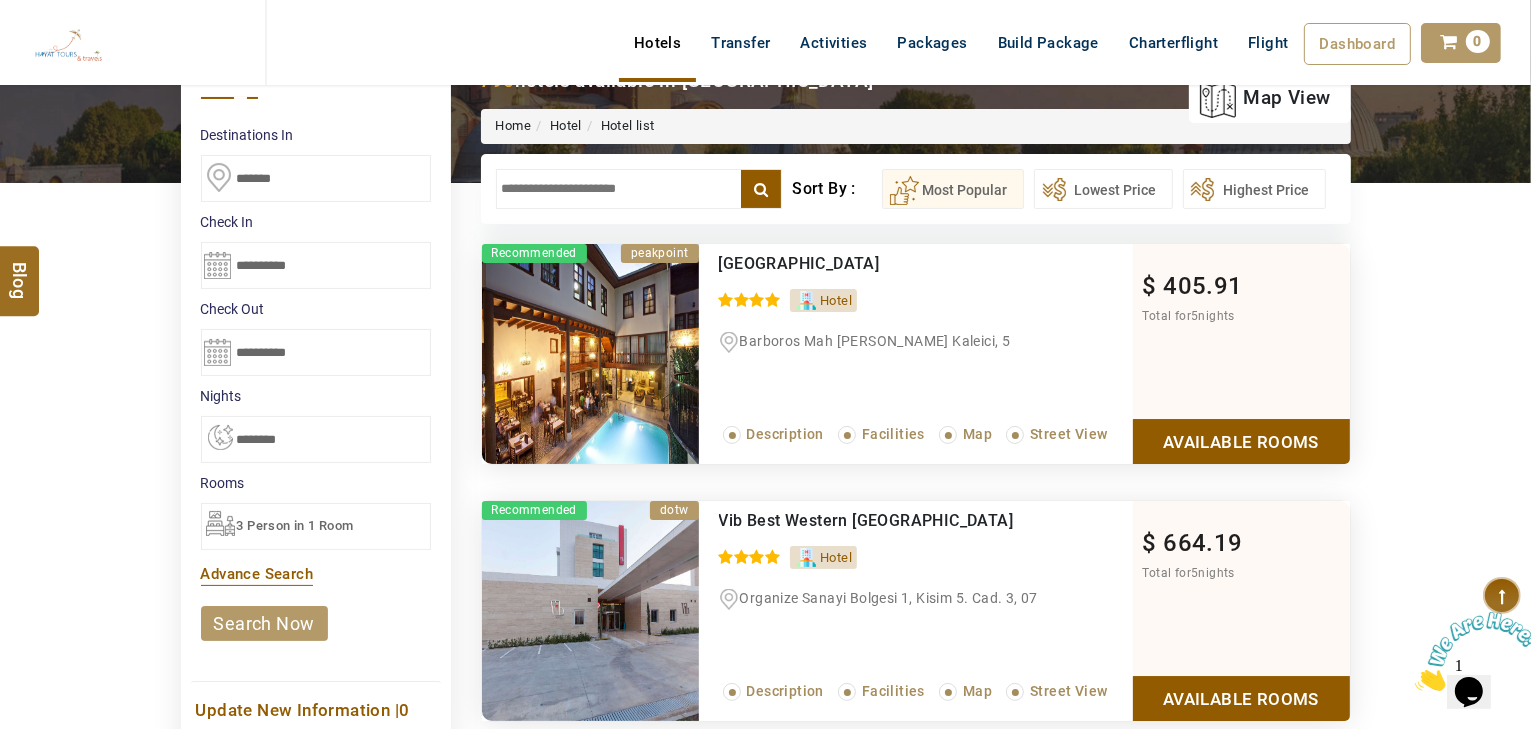 scroll, scrollTop: 80, scrollLeft: 0, axis: vertical 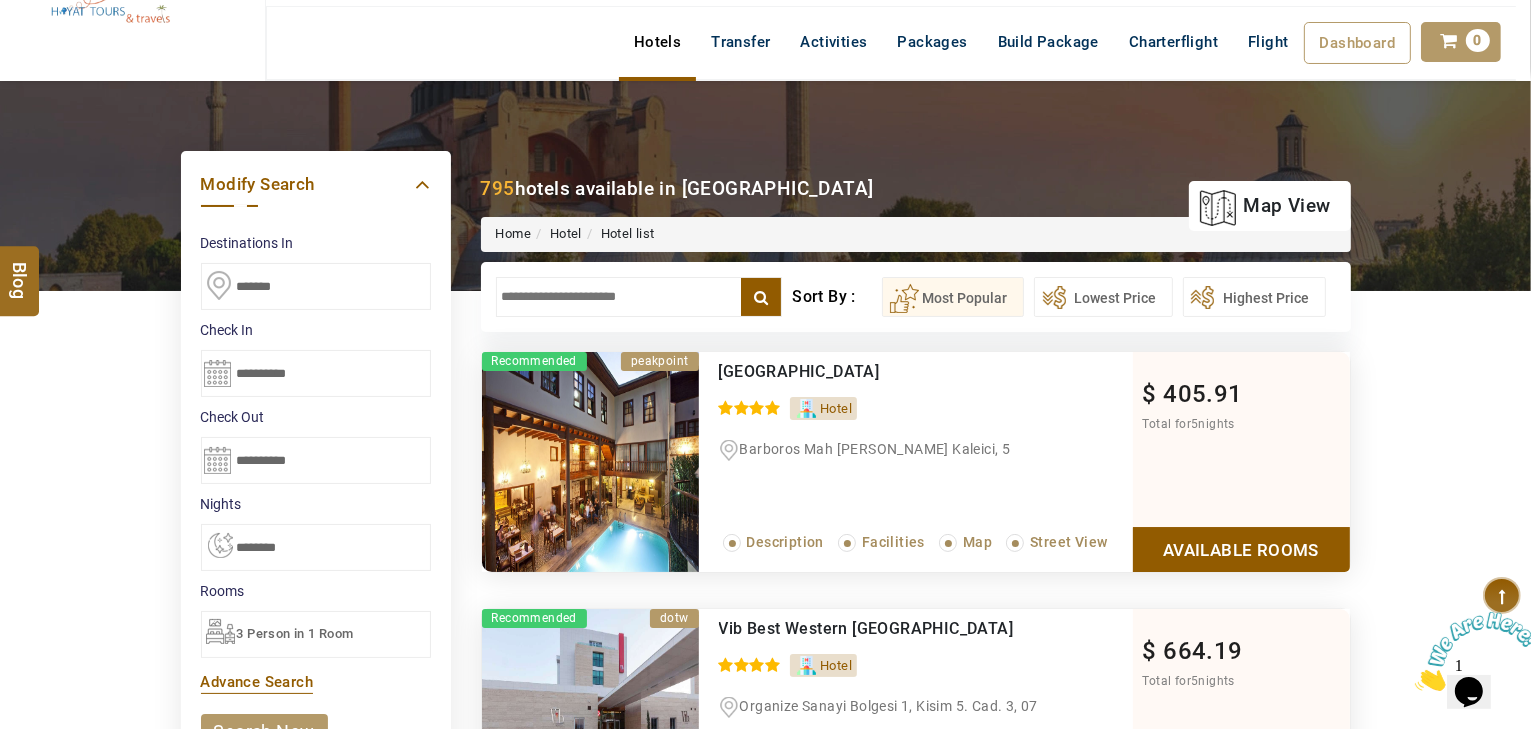 click at bounding box center (639, 297) 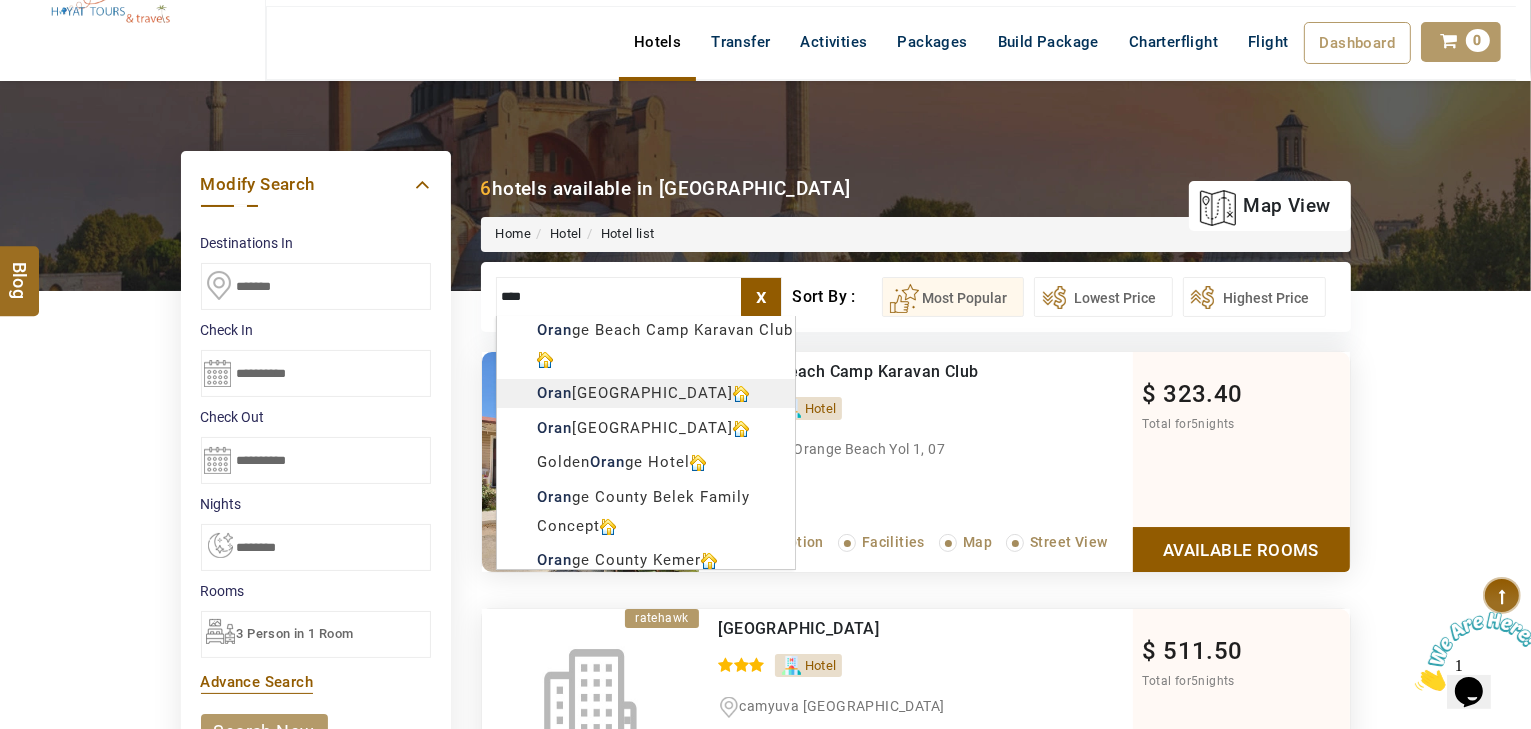 scroll, scrollTop: 8, scrollLeft: 0, axis: vertical 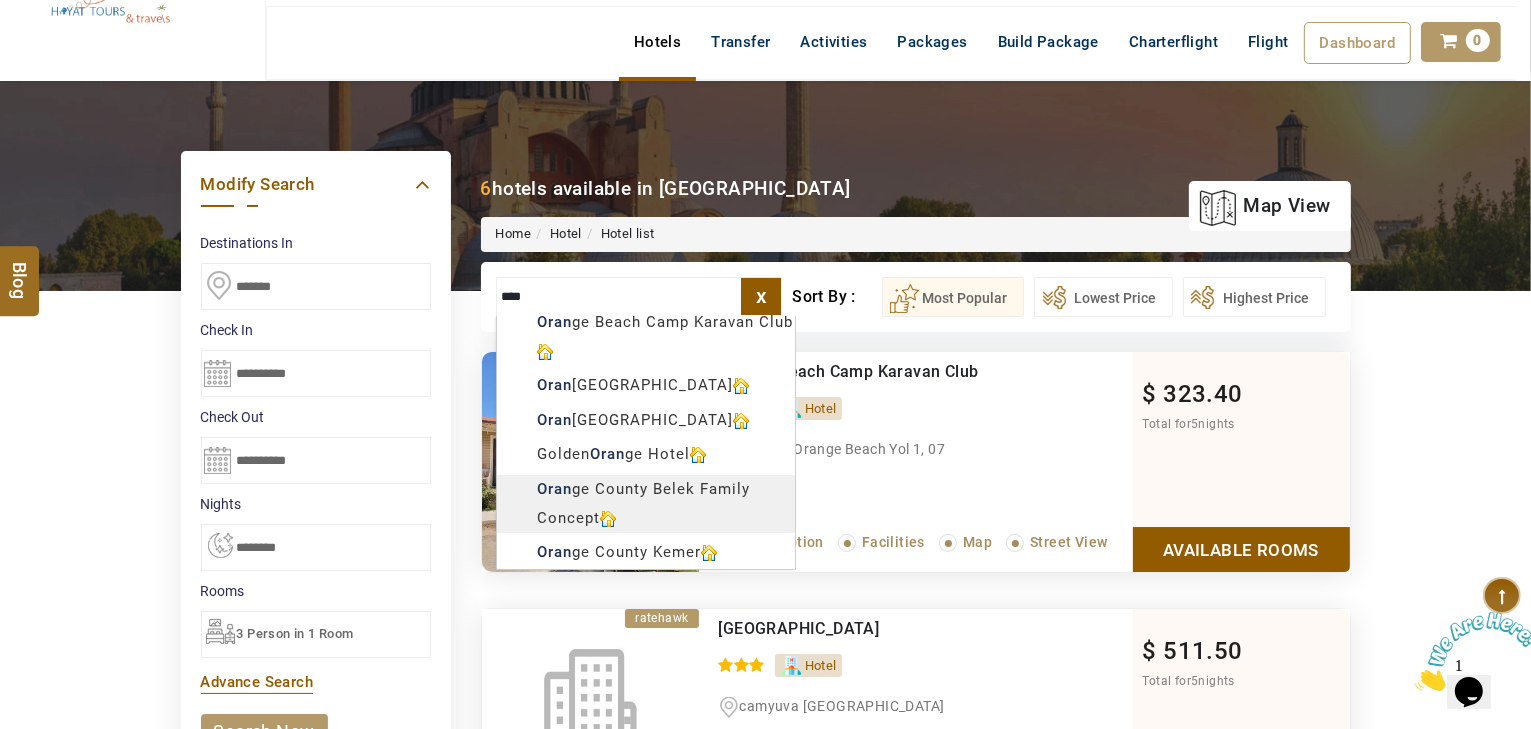 click on "HAYAYT TOURS USD AED  AED EUR  € USD  $ INR  ₹ THB  ฿ IDR  Rp BHD  BHD TRY  ₺ Credit Limit EN HE AR ES PT ZH Helpline
+971 55 344 0168 Register Now +971 55 344 0168 info@royallineholidays.com About Us What we Offer Blog Why Us Contact Hotels  Transfer Activities Packages Build Package Charterflight Flight Dashboard My Profile My Booking My Reports My Quotation Sign Out 0 Points Redeem Now To Redeem 58318  Points Future Points  1074   Points Credit Limit Credit Limit USD 30000.00 70% Complete Used USD 9426.78 Available USD 20573.22 Setting  Looks like you haven't added anything to your cart yet Countinue Shopping ***** ****** Please Wait.. Blog demo
Remember me Forgot
password? LOG IN Don't have an account?   Register Now My Booking View/ Print/Cancel Your Booking without Signing in Submit Applying Filters...... Hotels For You Will Be Loading Soon demo
In A Few Moment, You Will Be Celebrating Best Hotel options galore ! Check In   CheckOut Rooms Rooms Please Wait" at bounding box center (765, 1096) 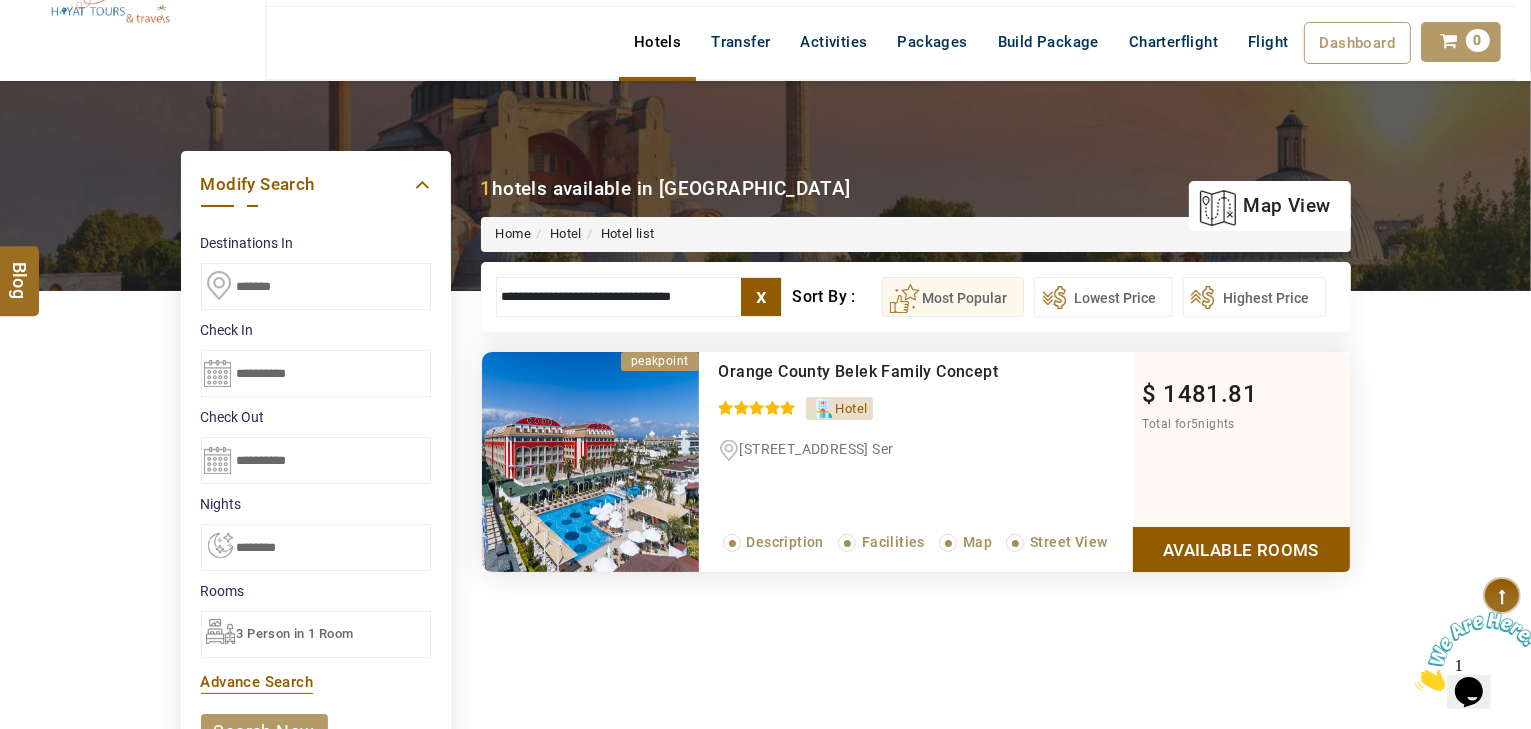type on "**********" 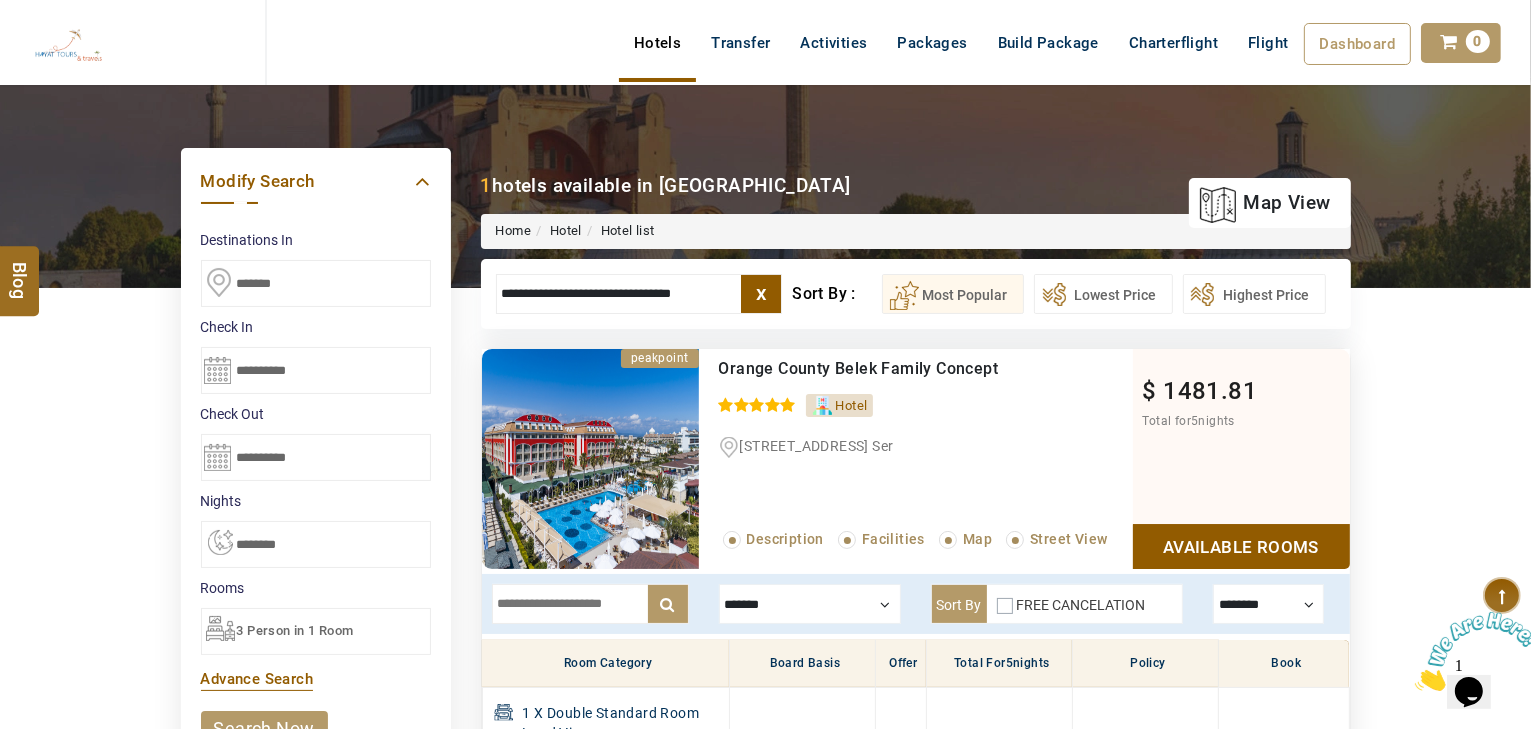 scroll, scrollTop: 80, scrollLeft: 0, axis: vertical 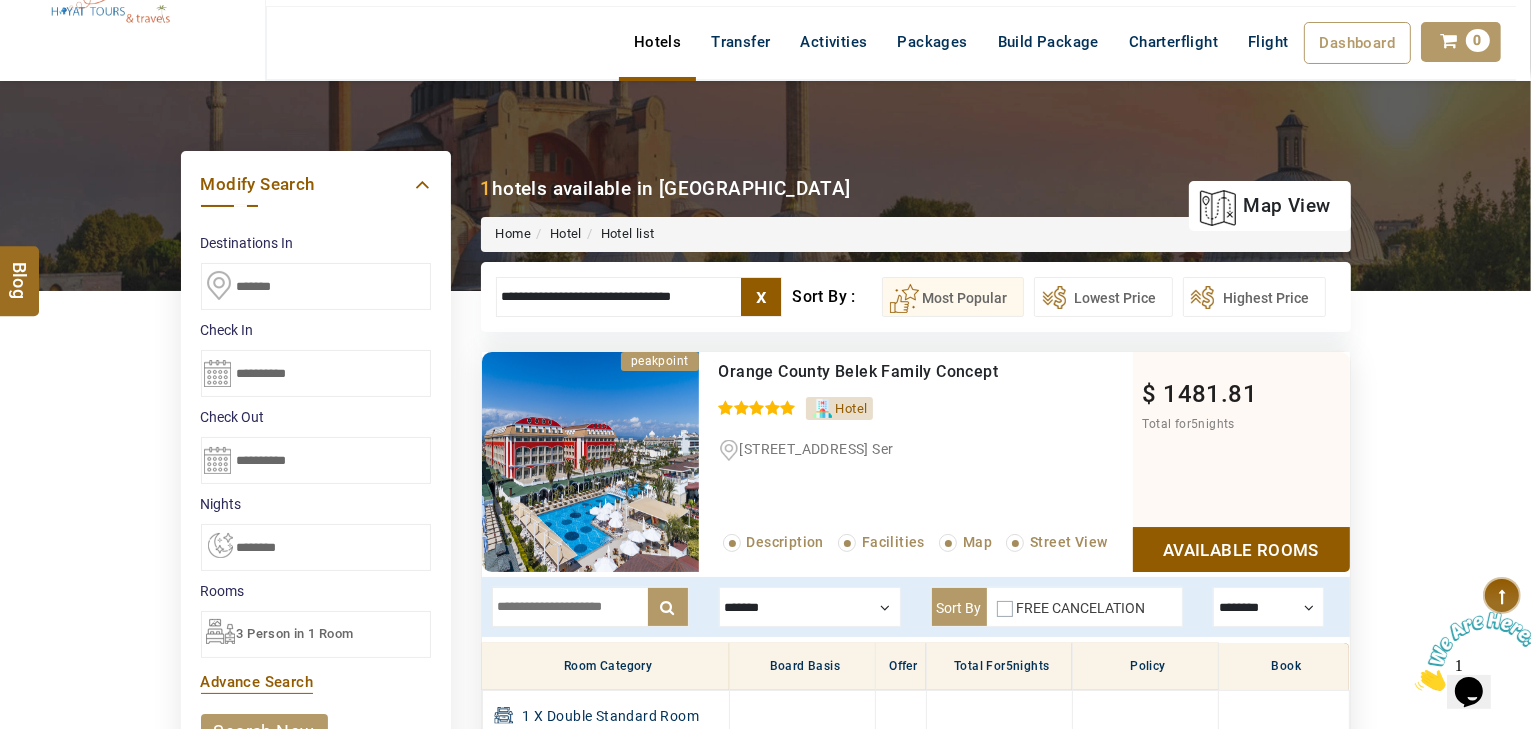 click on "x" at bounding box center [761, 297] 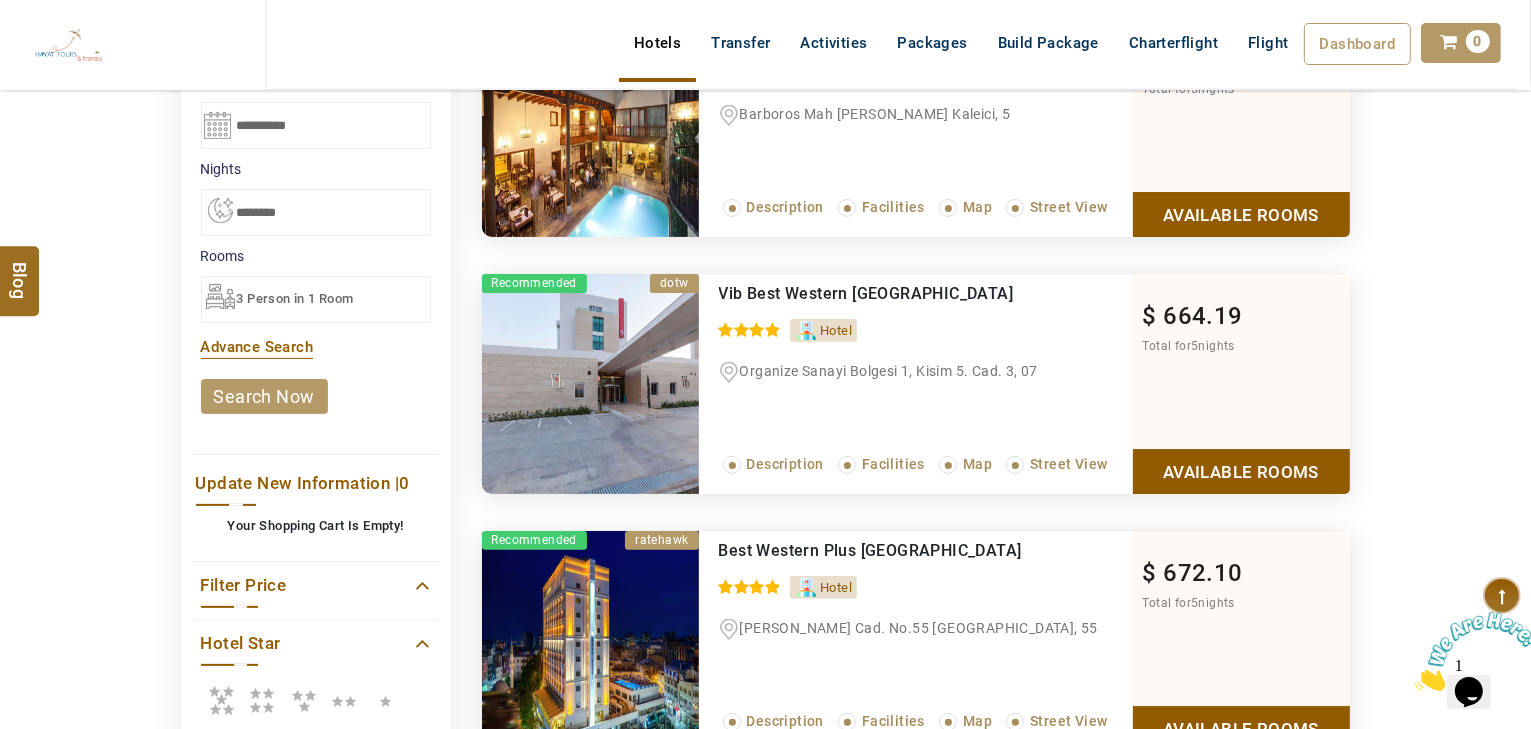 scroll, scrollTop: 560, scrollLeft: 0, axis: vertical 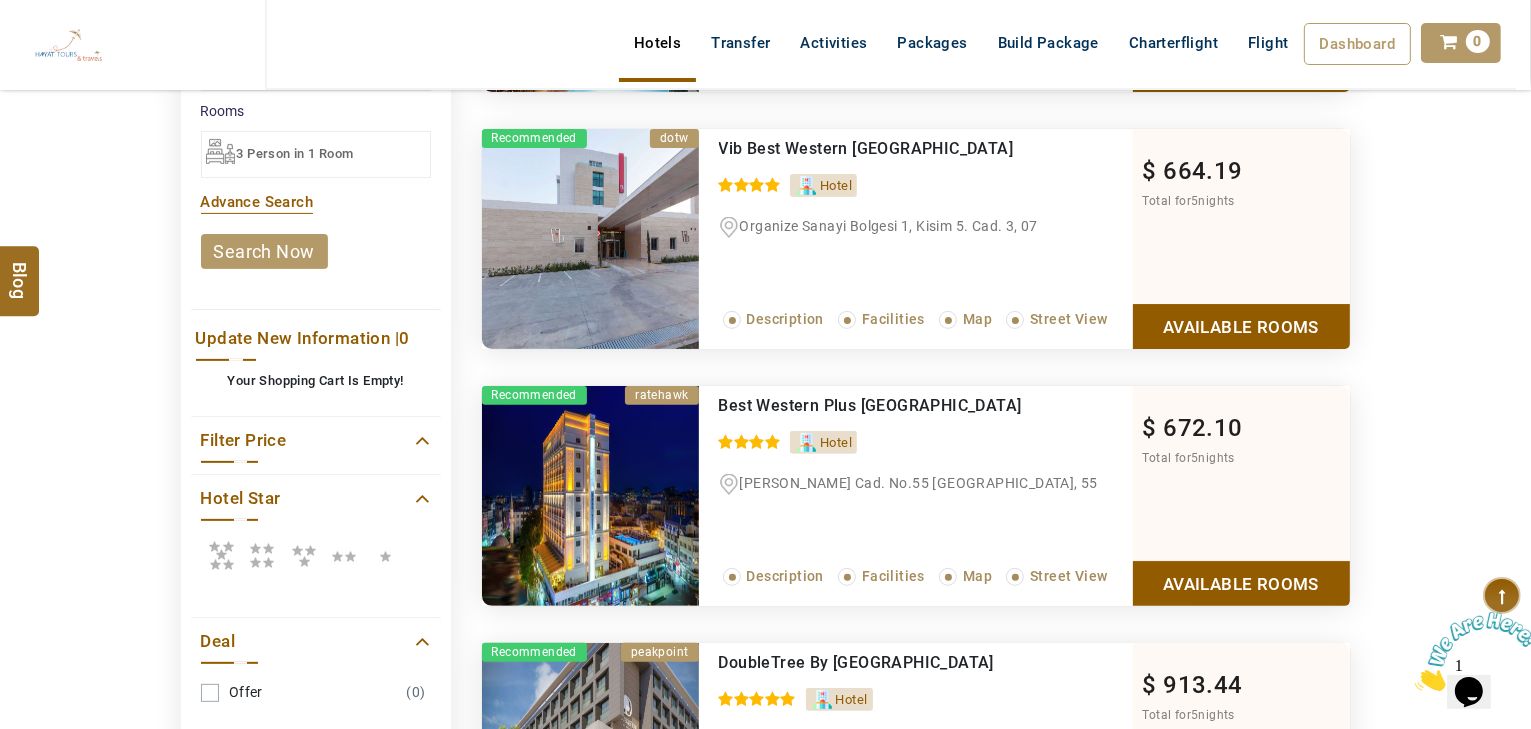 click at bounding box center [262, 555] 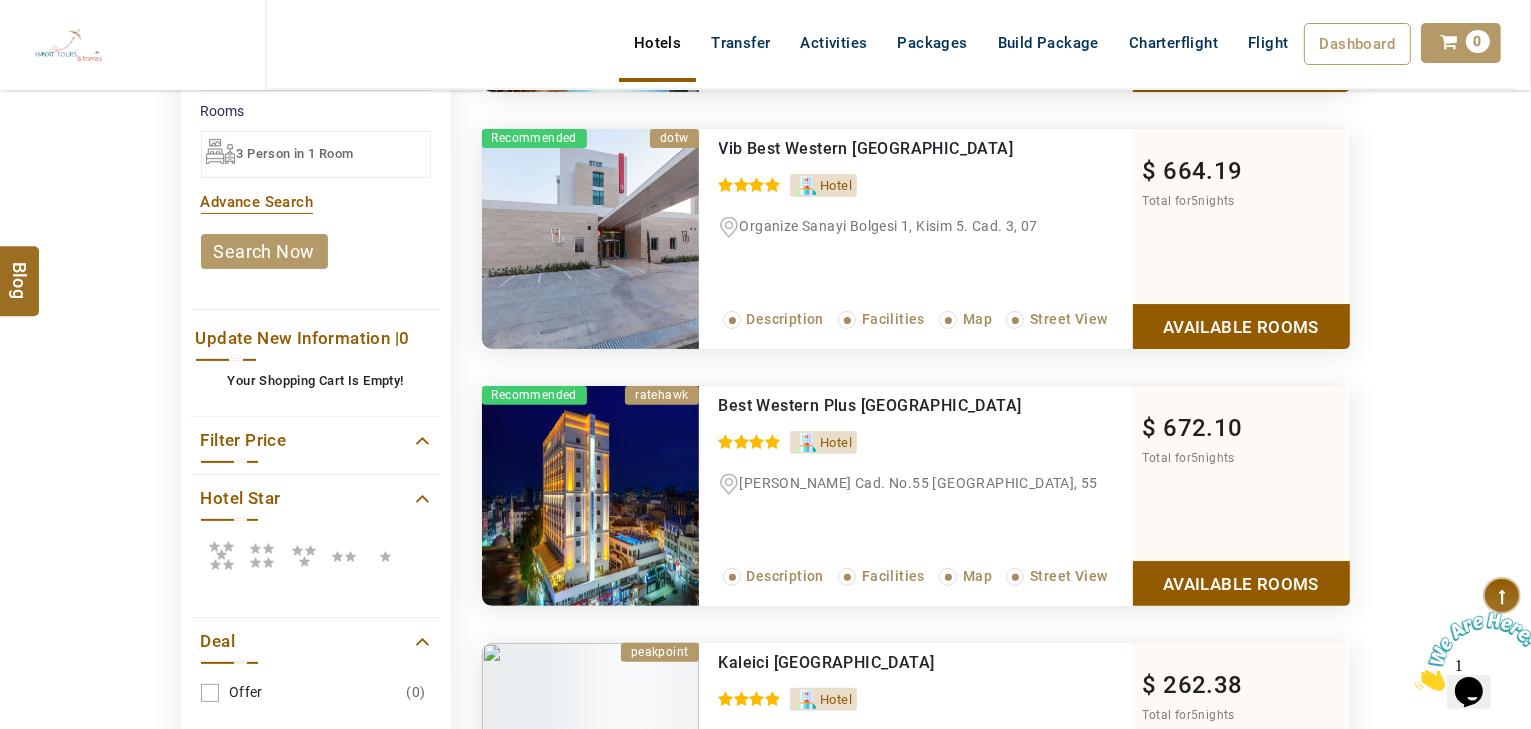 click at bounding box center [262, 555] 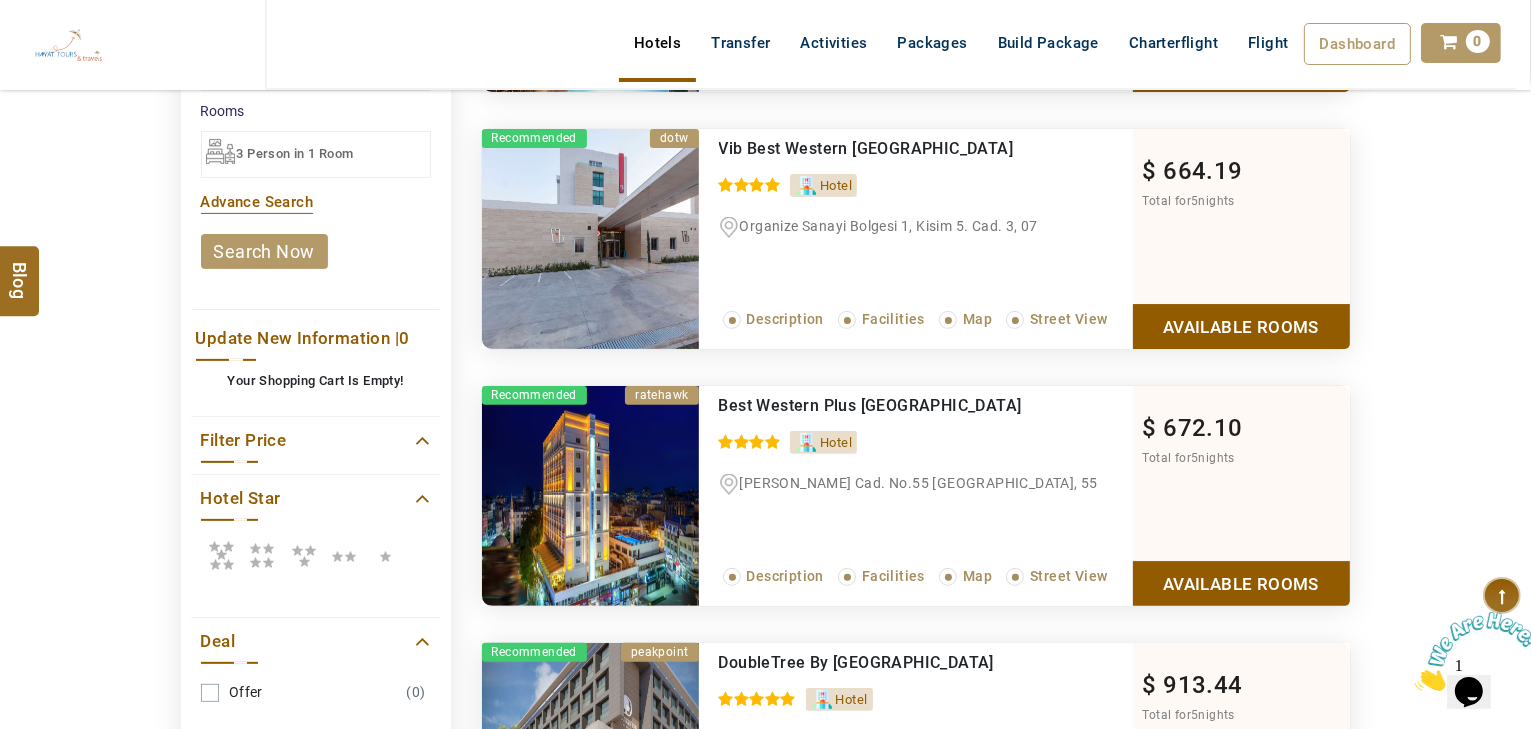 click at bounding box center [221, 555] 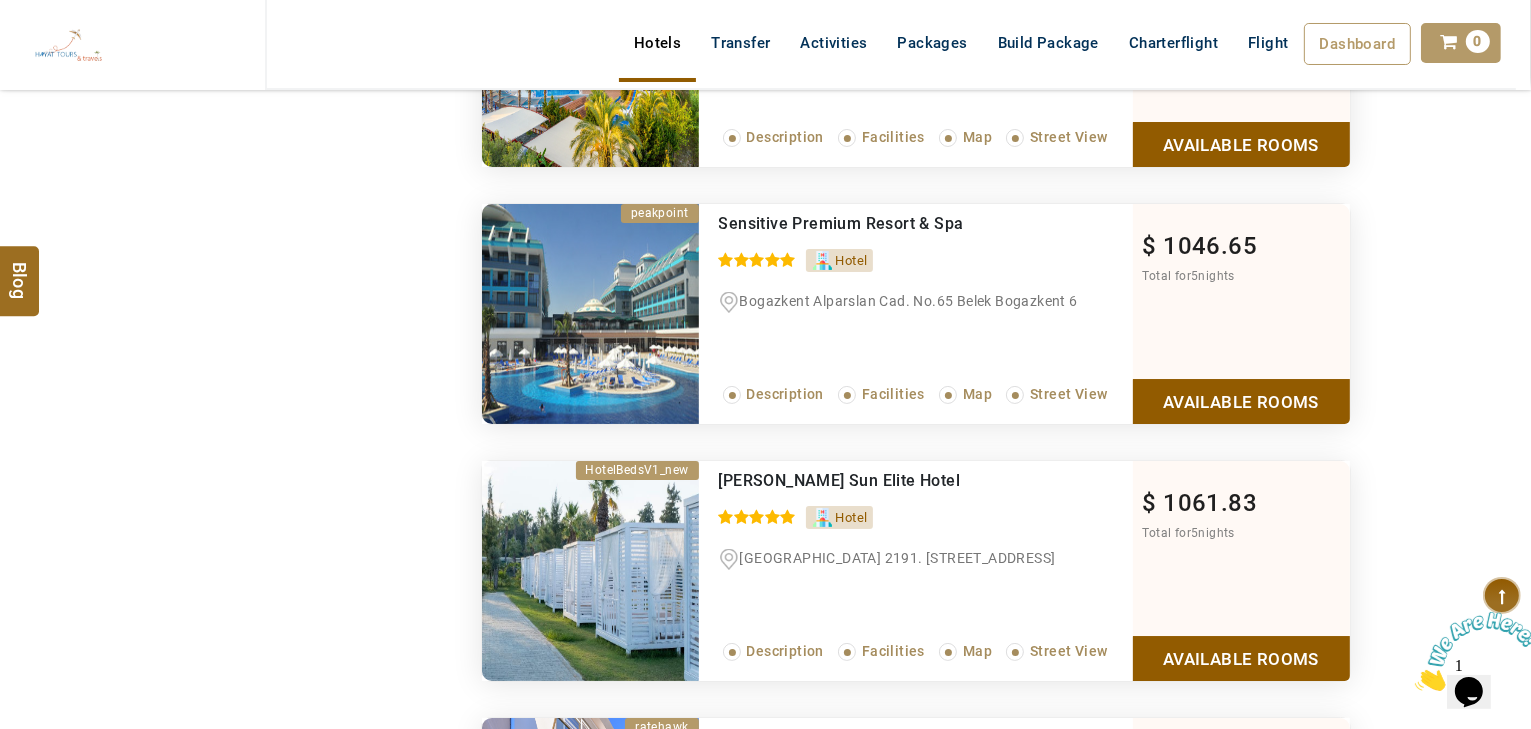 scroll, scrollTop: 7680, scrollLeft: 0, axis: vertical 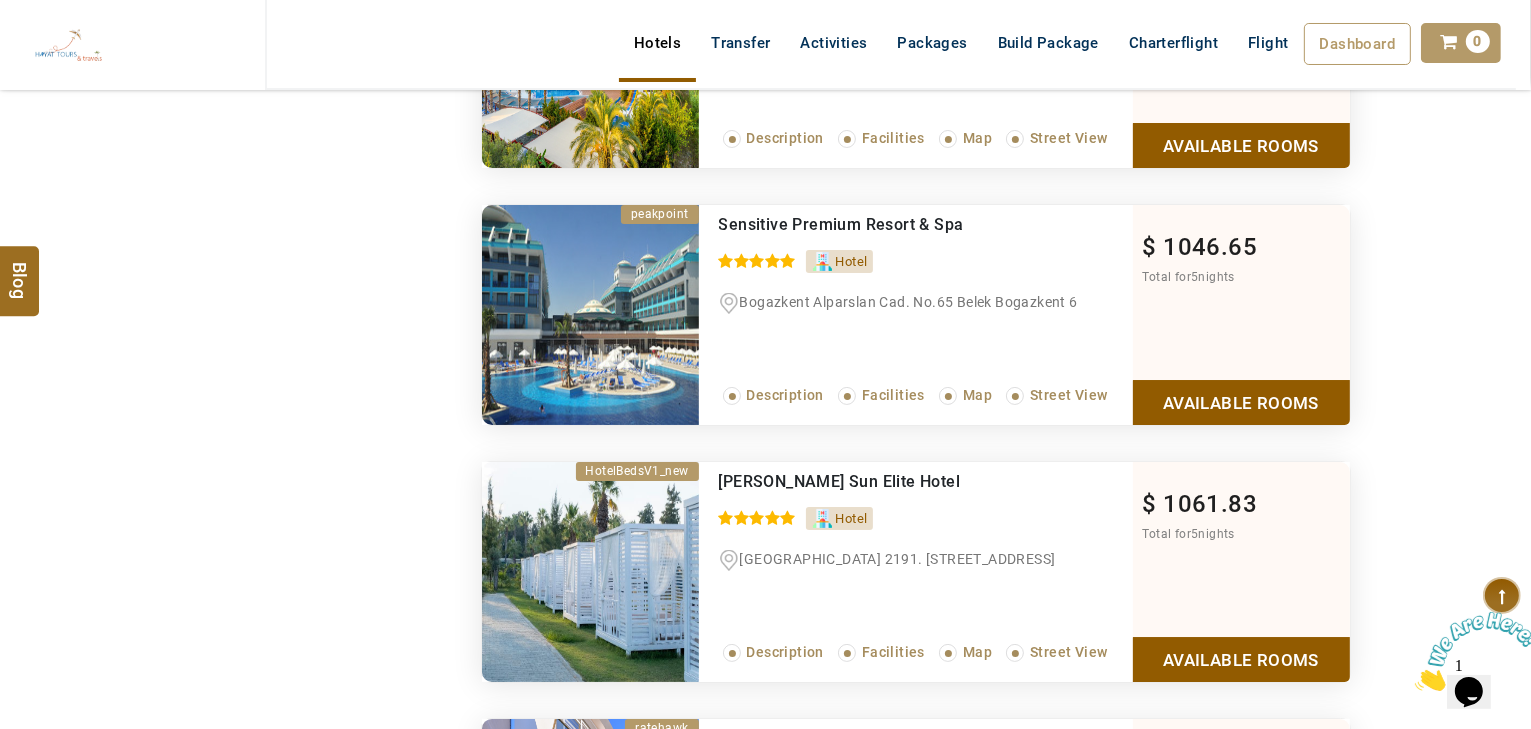 click on "Available Rooms" at bounding box center [1241, 402] 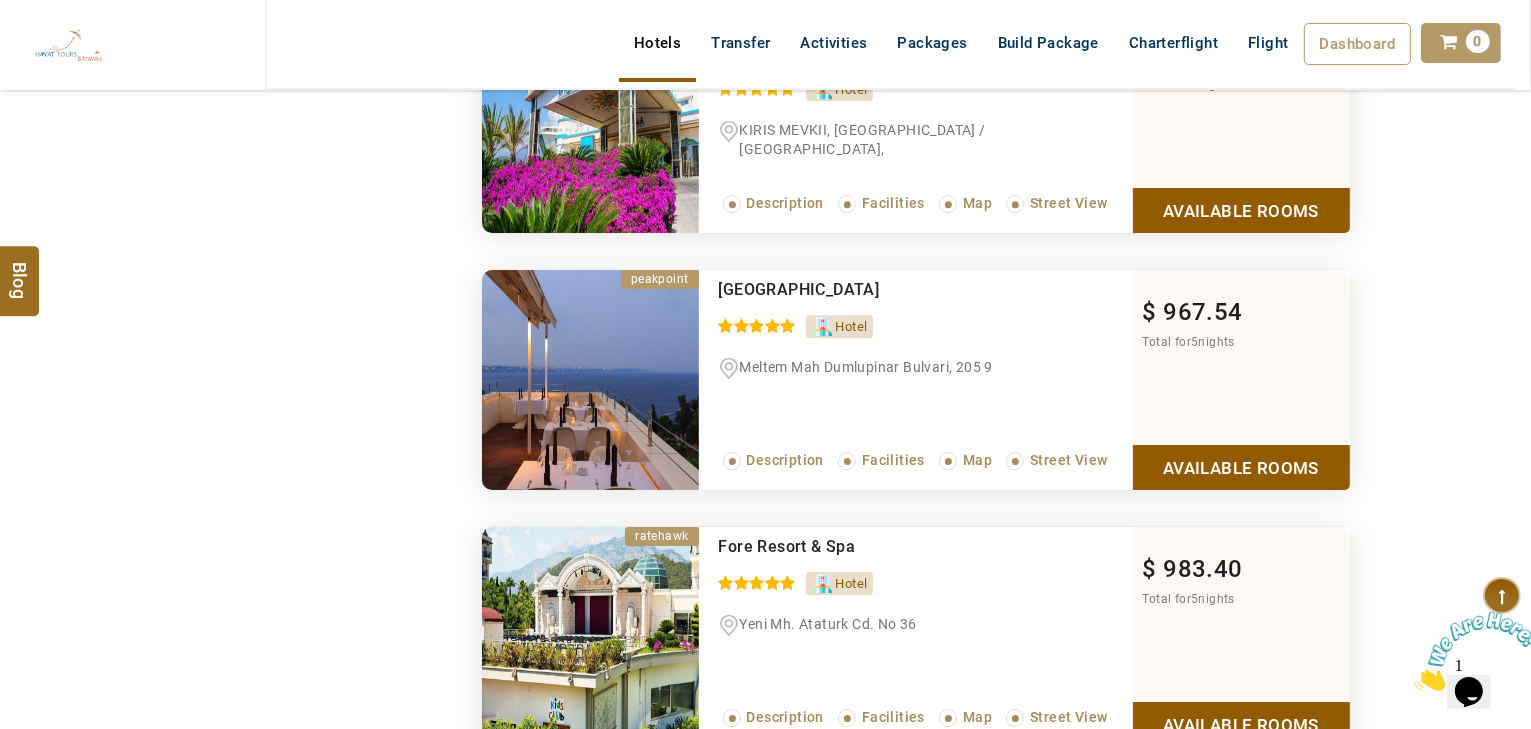 scroll, scrollTop: 6302, scrollLeft: 0, axis: vertical 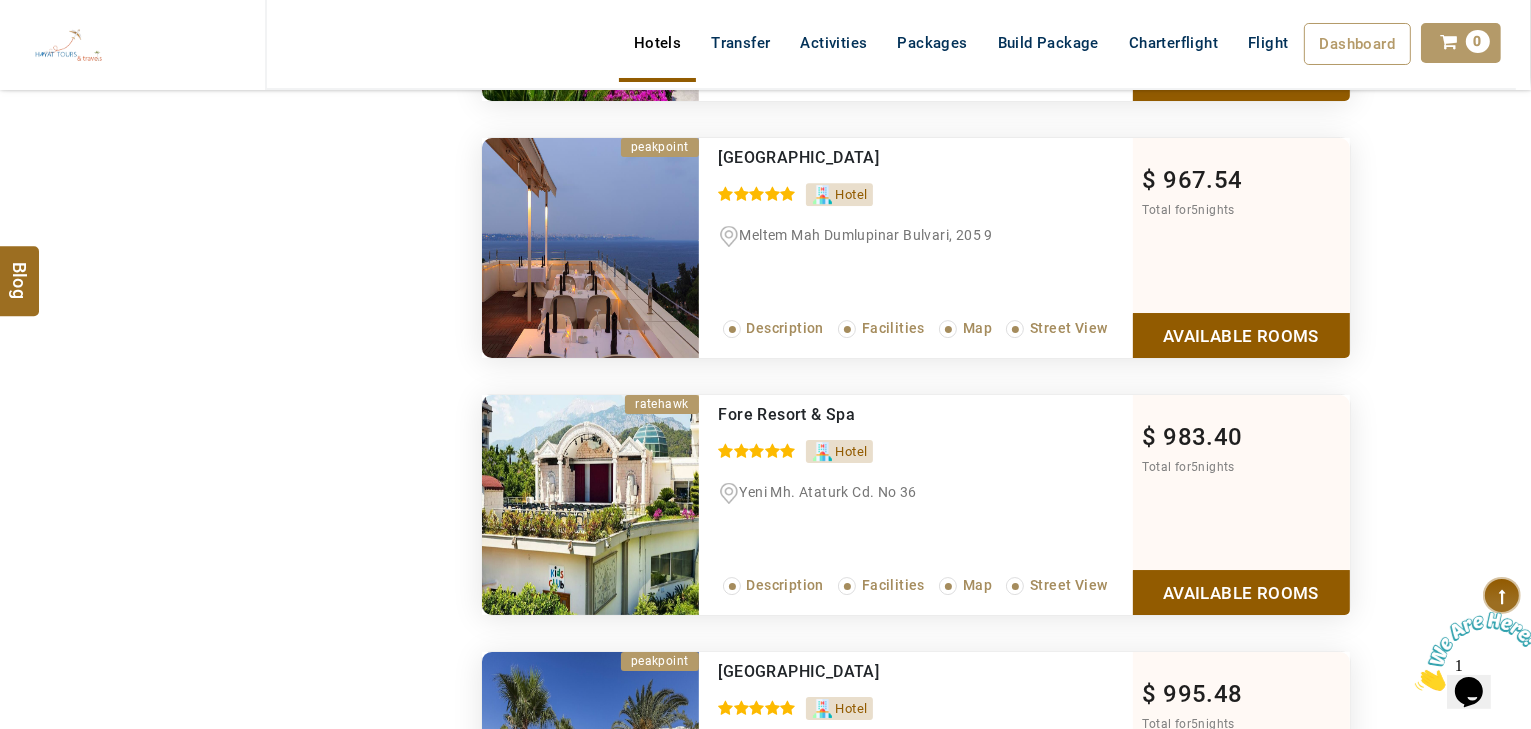 click on "Available Rooms" at bounding box center (1241, 592) 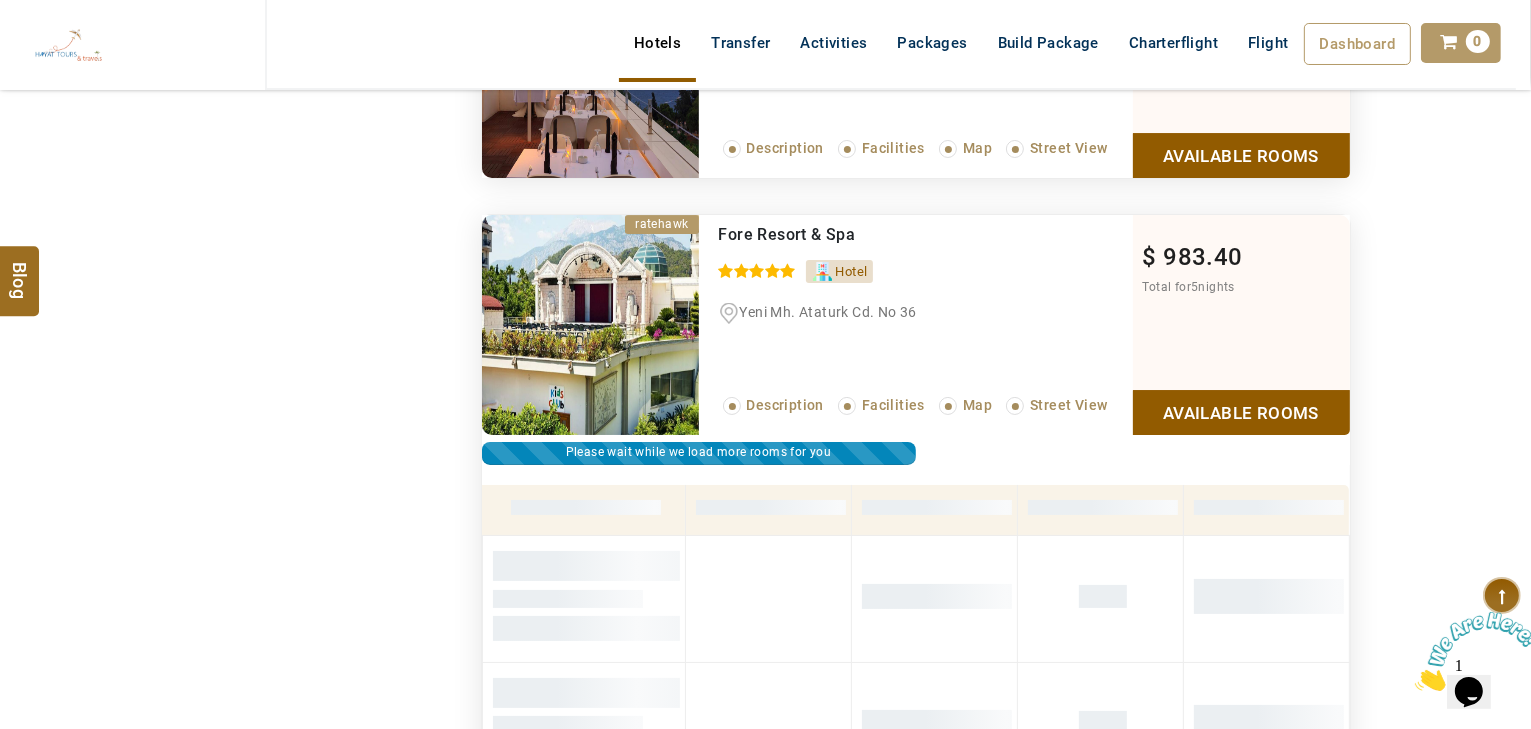 scroll, scrollTop: 6636, scrollLeft: 0, axis: vertical 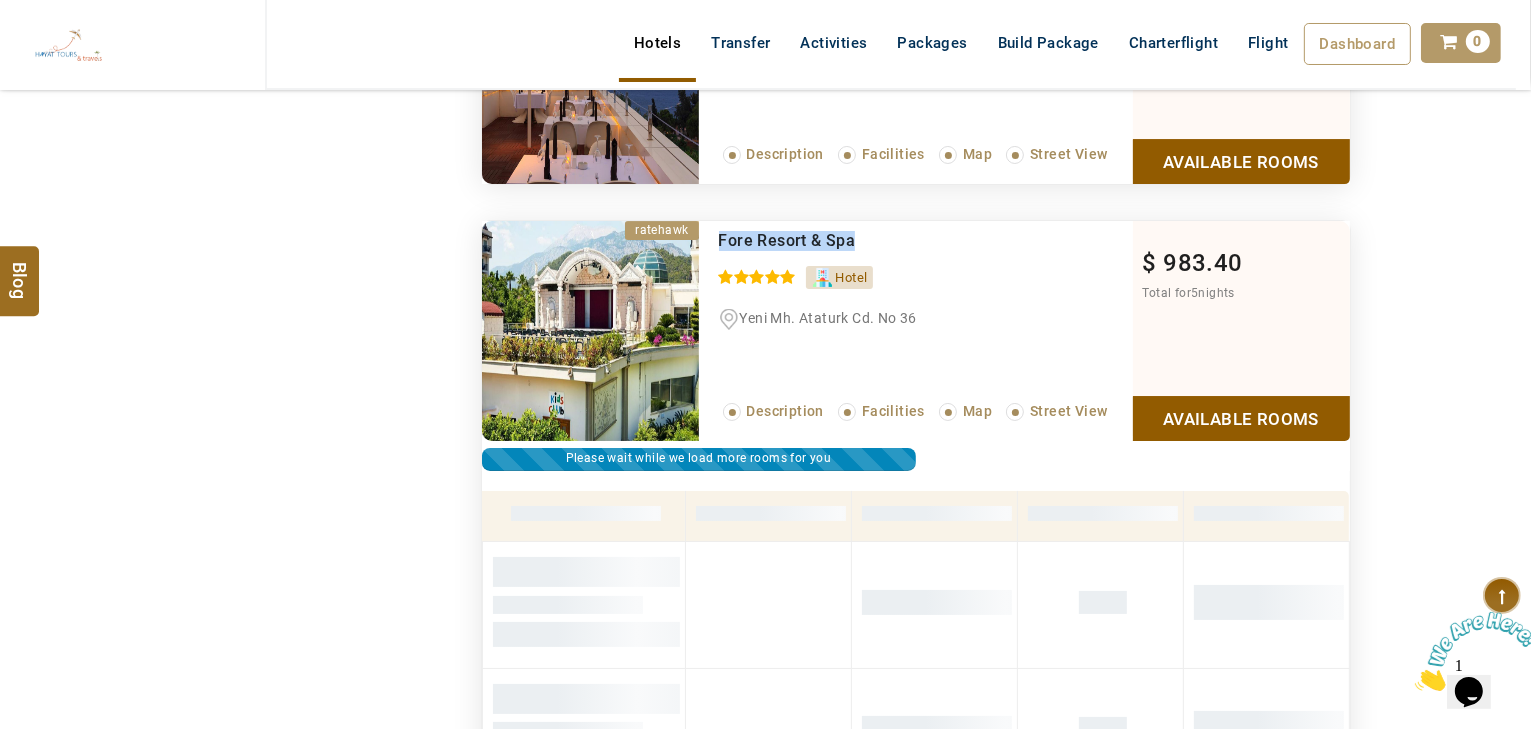 drag, startPoint x: 860, startPoint y: 220, endPoint x: 729, endPoint y: 223, distance: 131.03435 